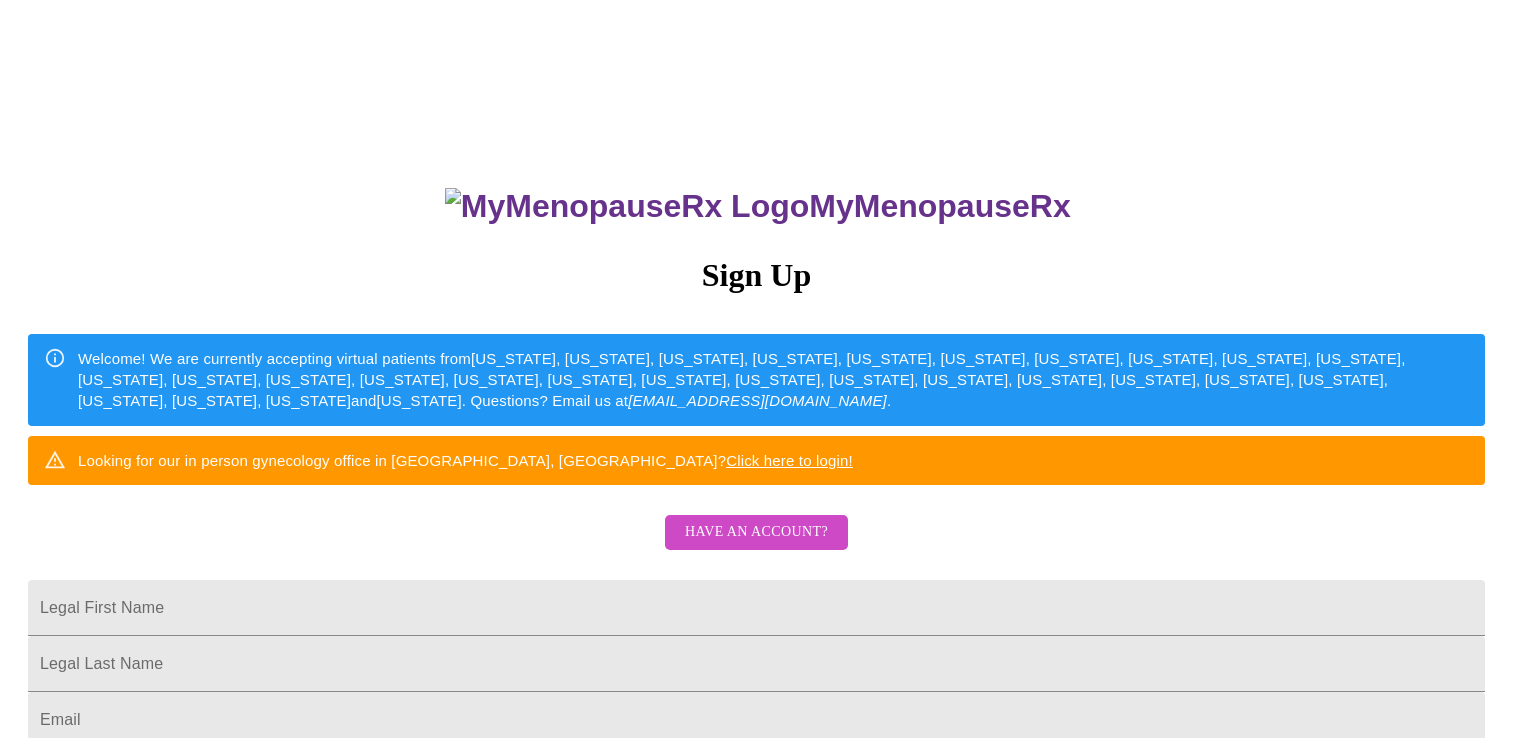 scroll, scrollTop: 0, scrollLeft: 0, axis: both 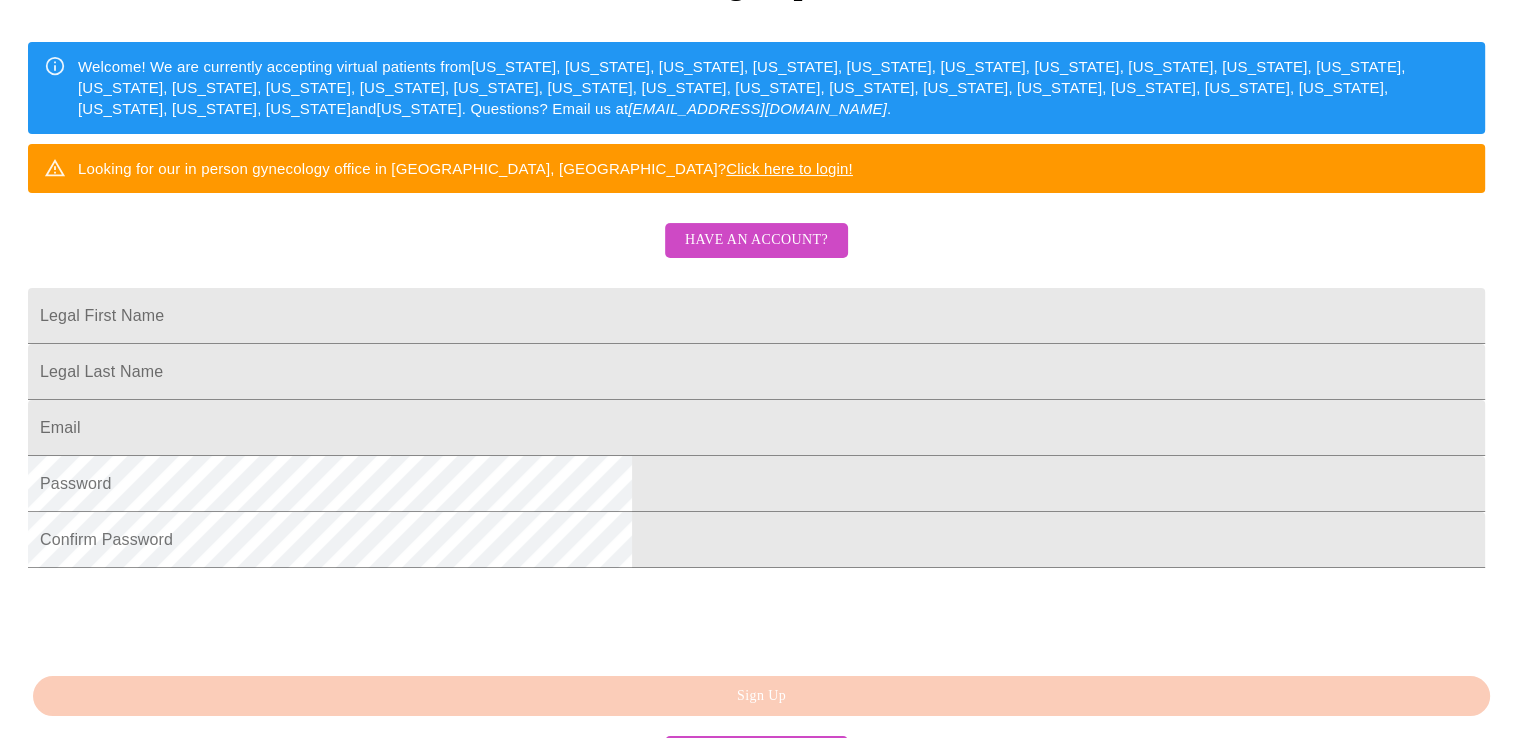 click on "Have an account?" at bounding box center [756, 240] 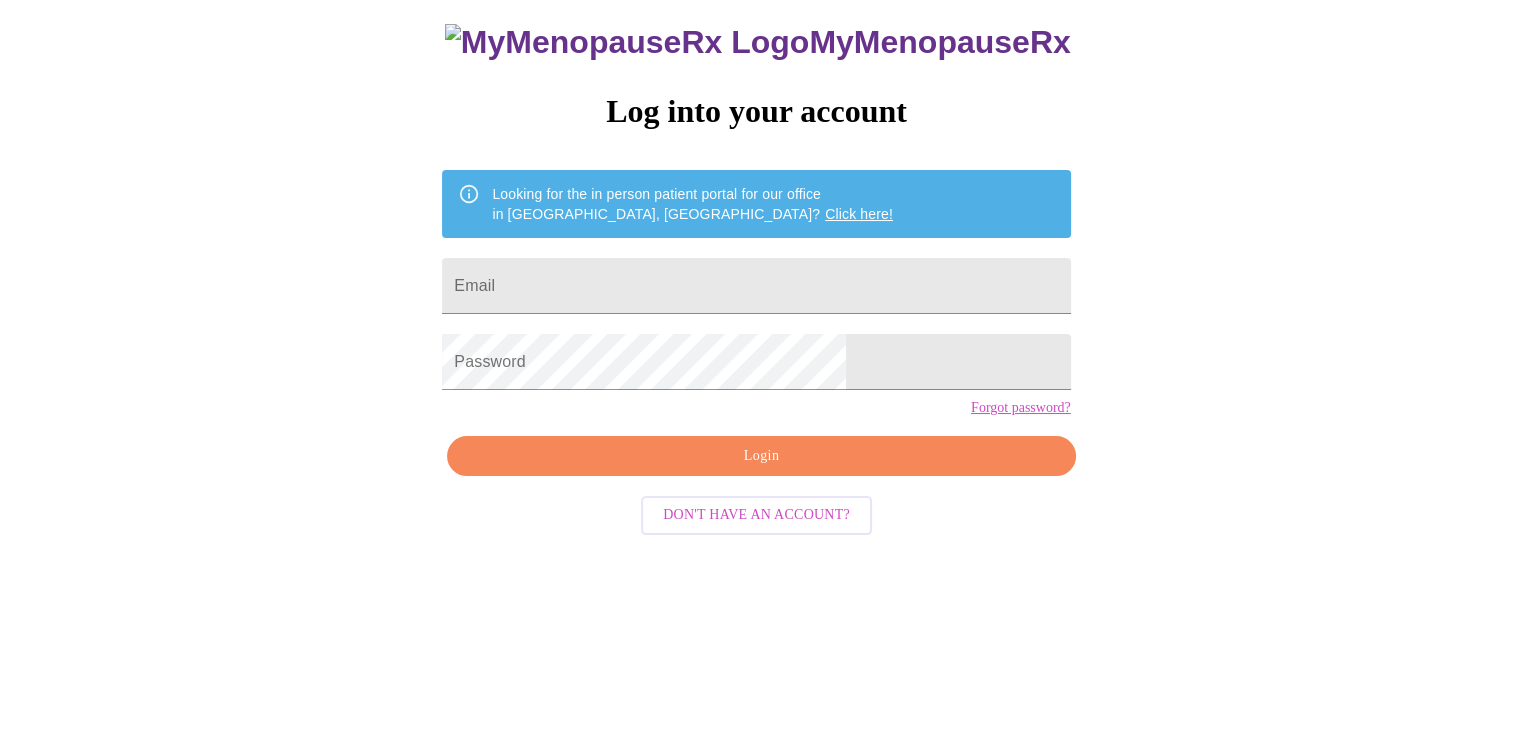 scroll, scrollTop: 20, scrollLeft: 0, axis: vertical 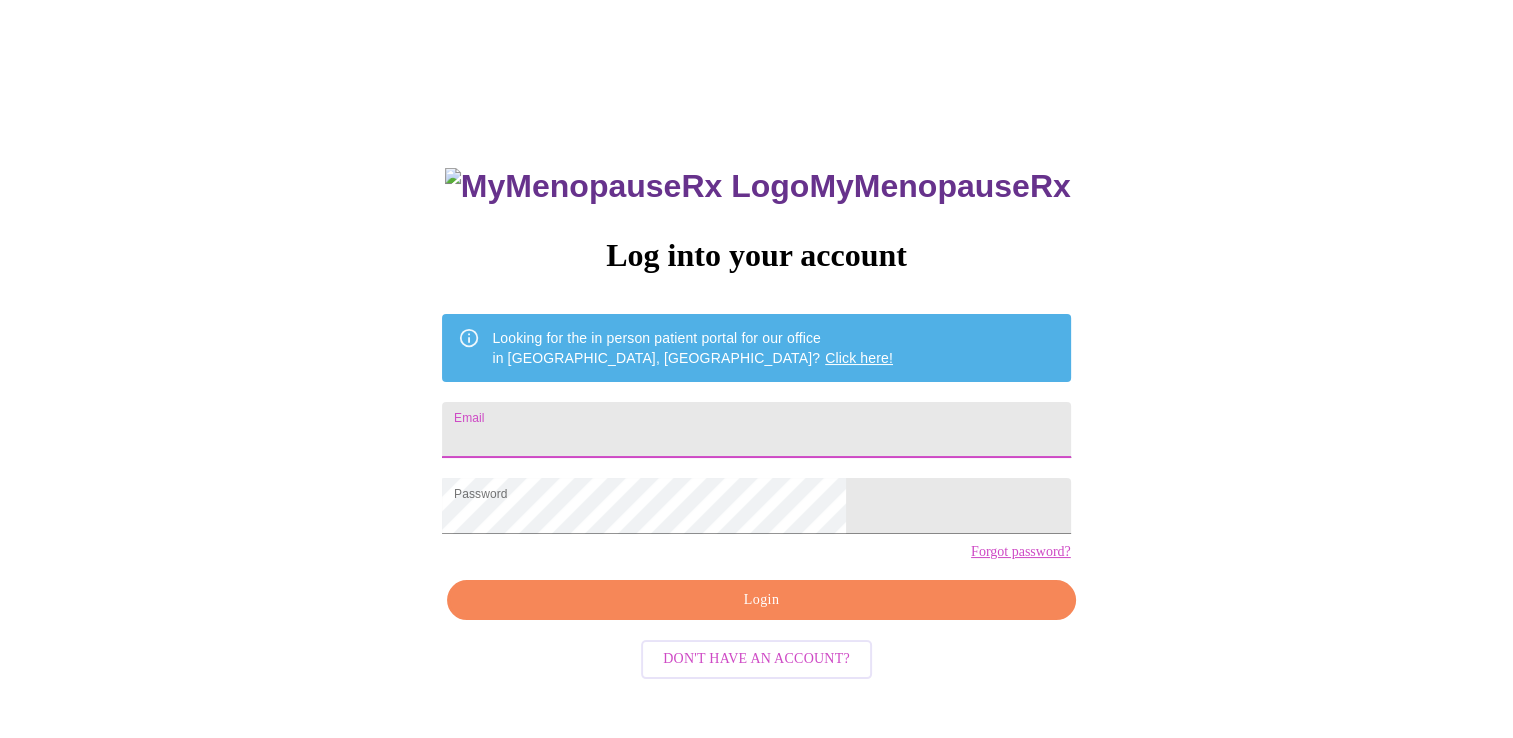 click on "Email" at bounding box center (756, 430) 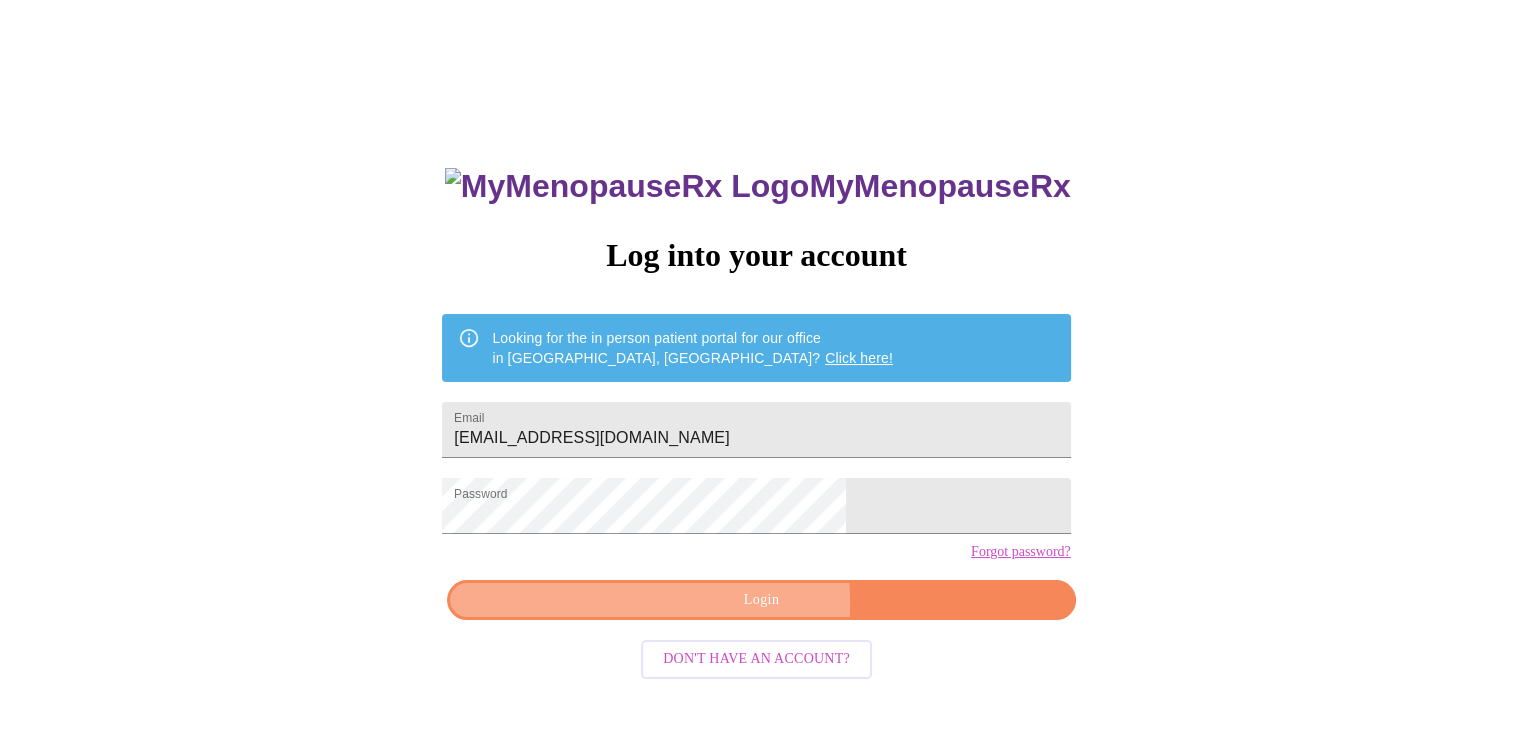 click on "Login" at bounding box center (761, 600) 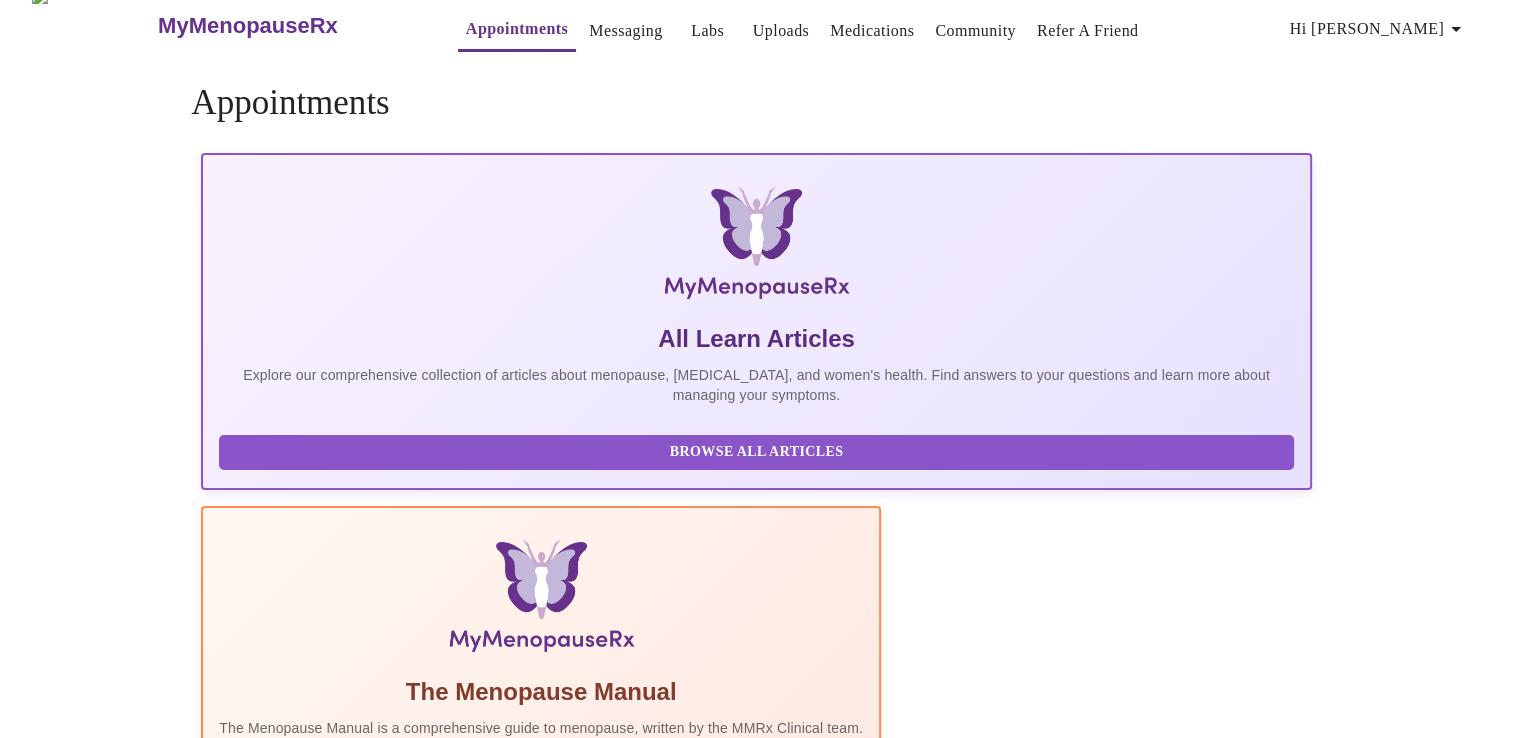 scroll, scrollTop: 0, scrollLeft: 0, axis: both 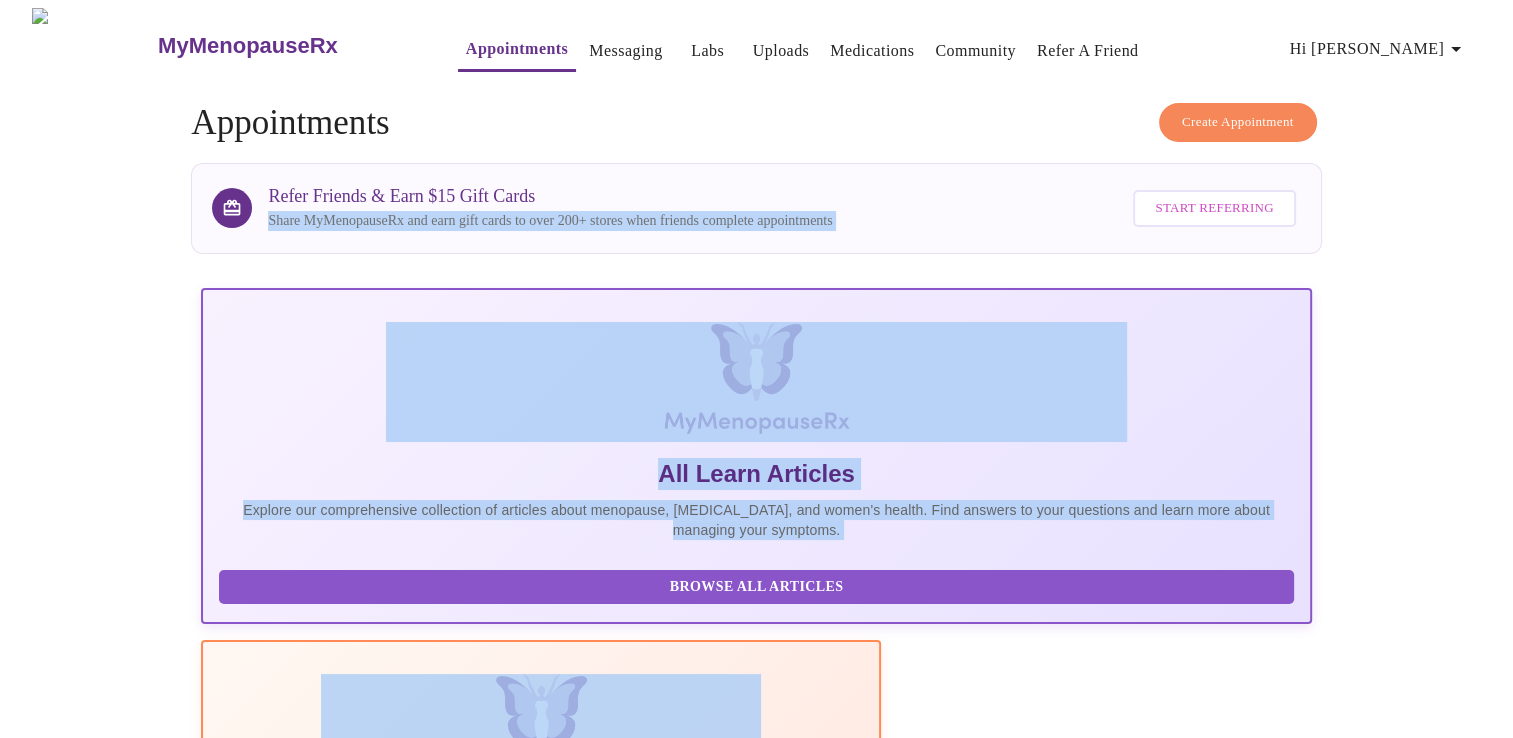 drag, startPoint x: 640, startPoint y: 638, endPoint x: 1020, endPoint y: 57, distance: 694.23413 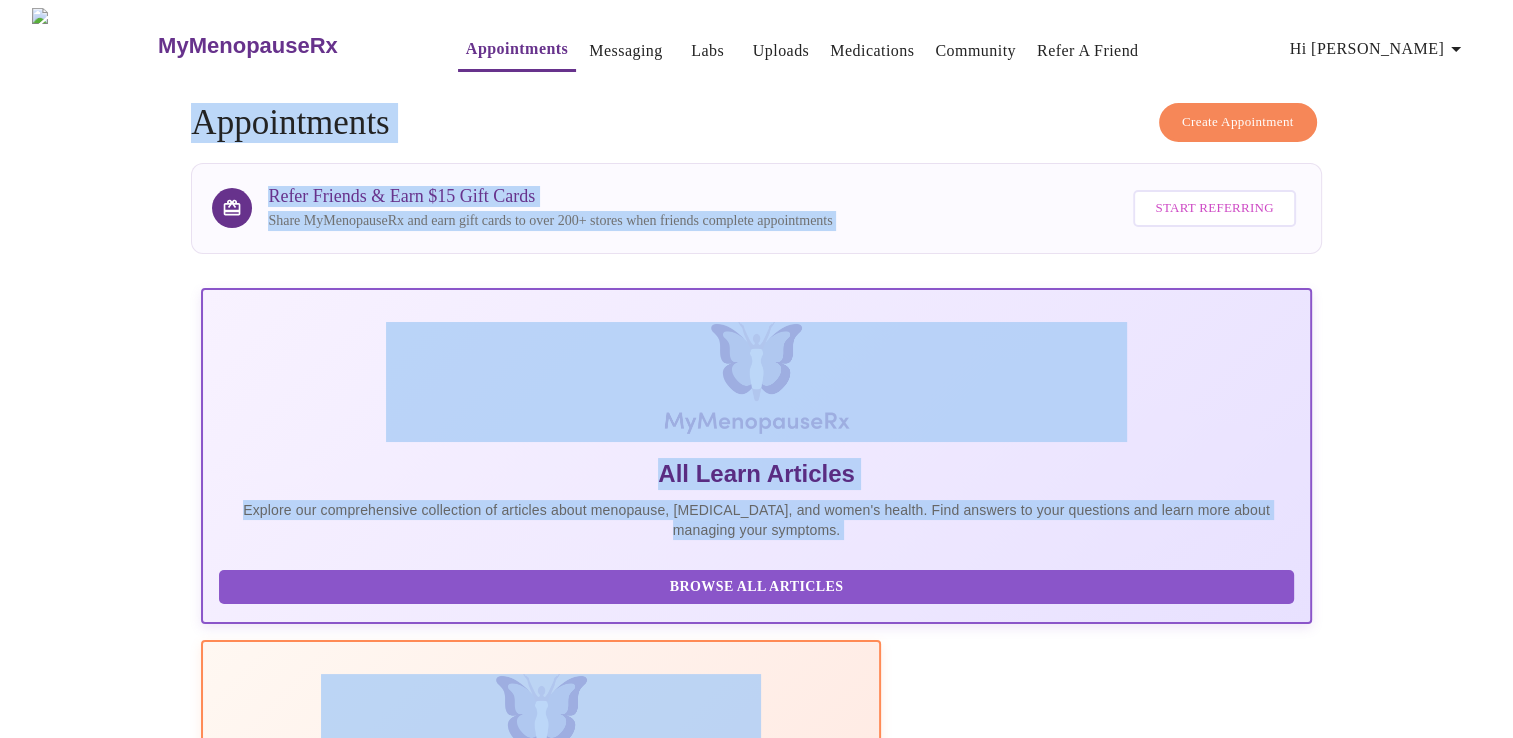 click on "Create Appointment Appointments" at bounding box center [756, 123] 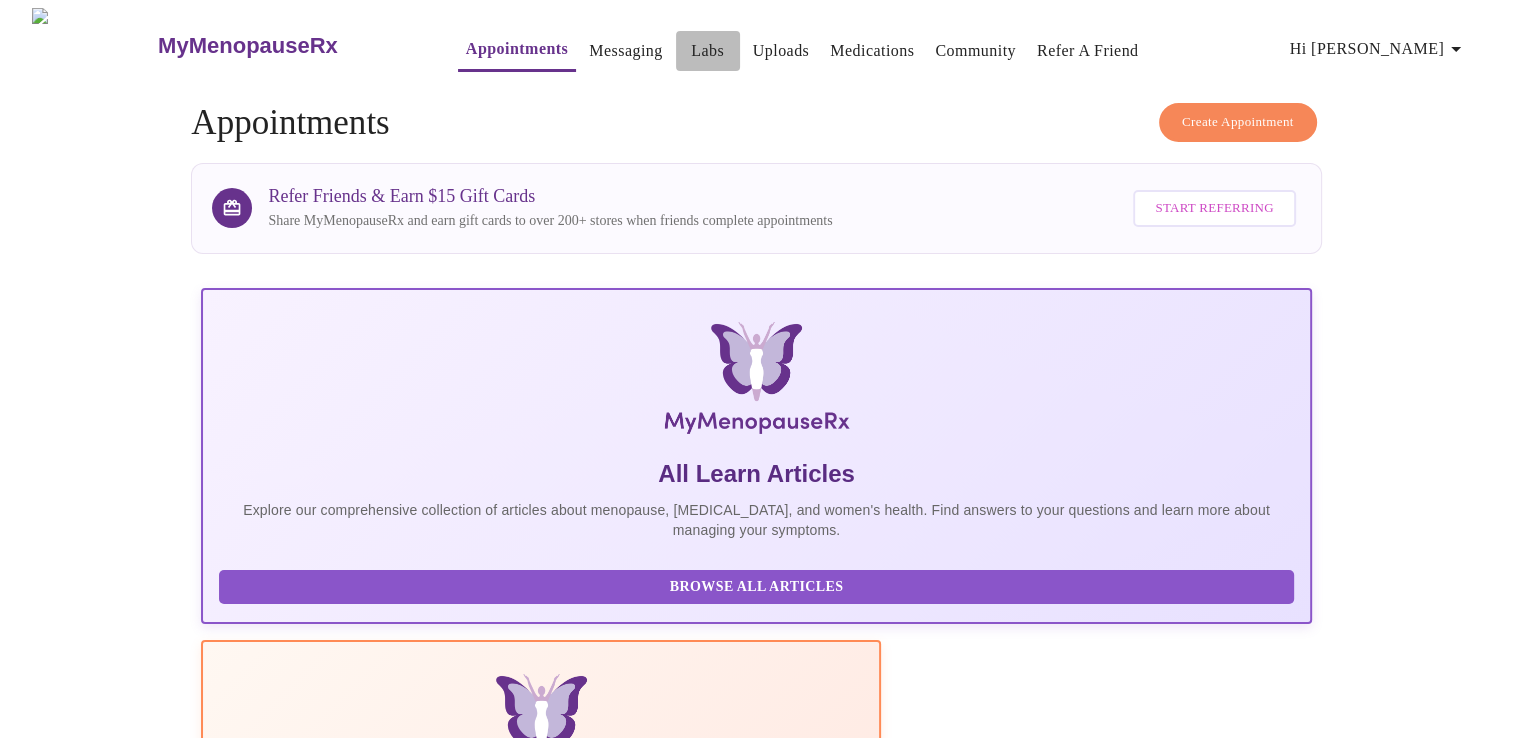 click on "Labs" at bounding box center (707, 51) 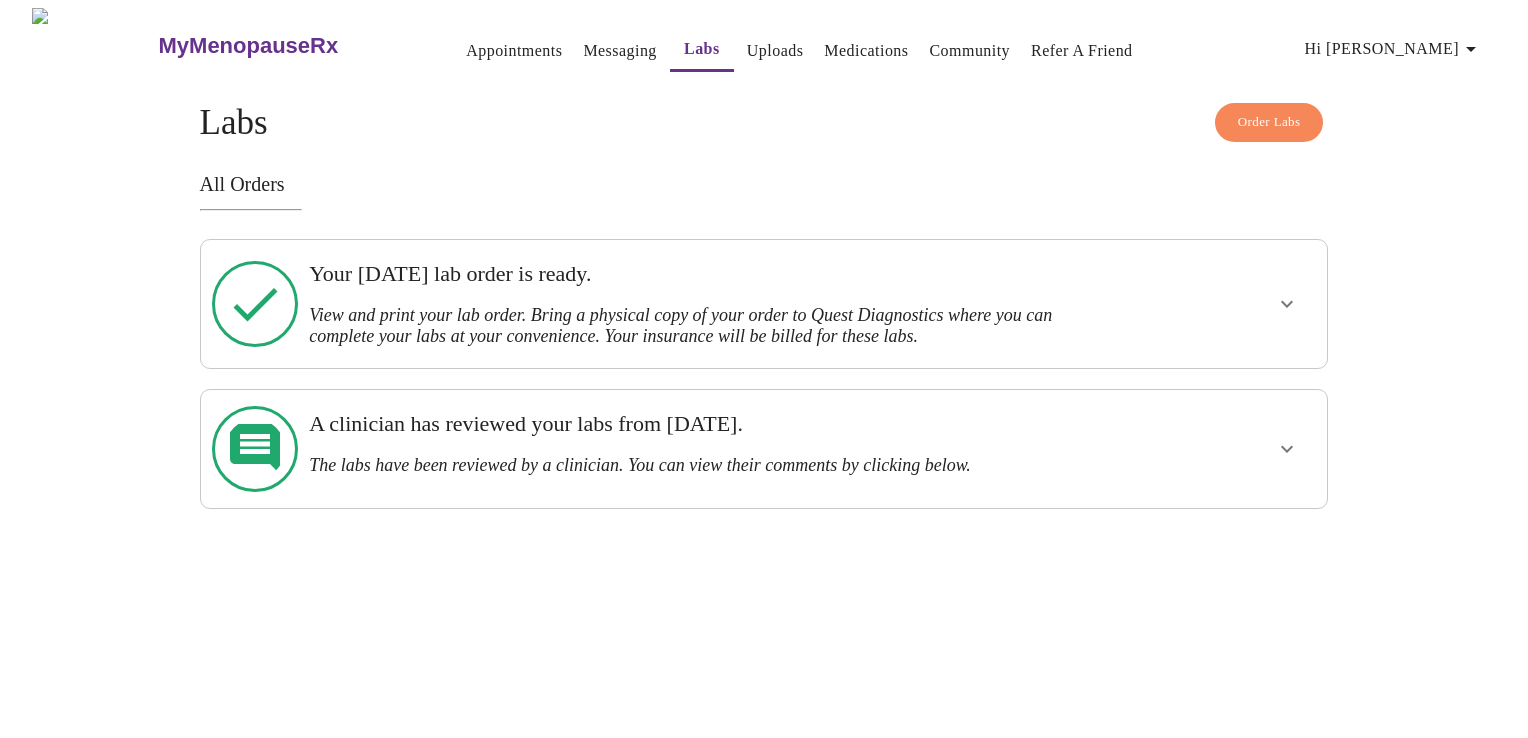 click on "Messaging" at bounding box center (619, 51) 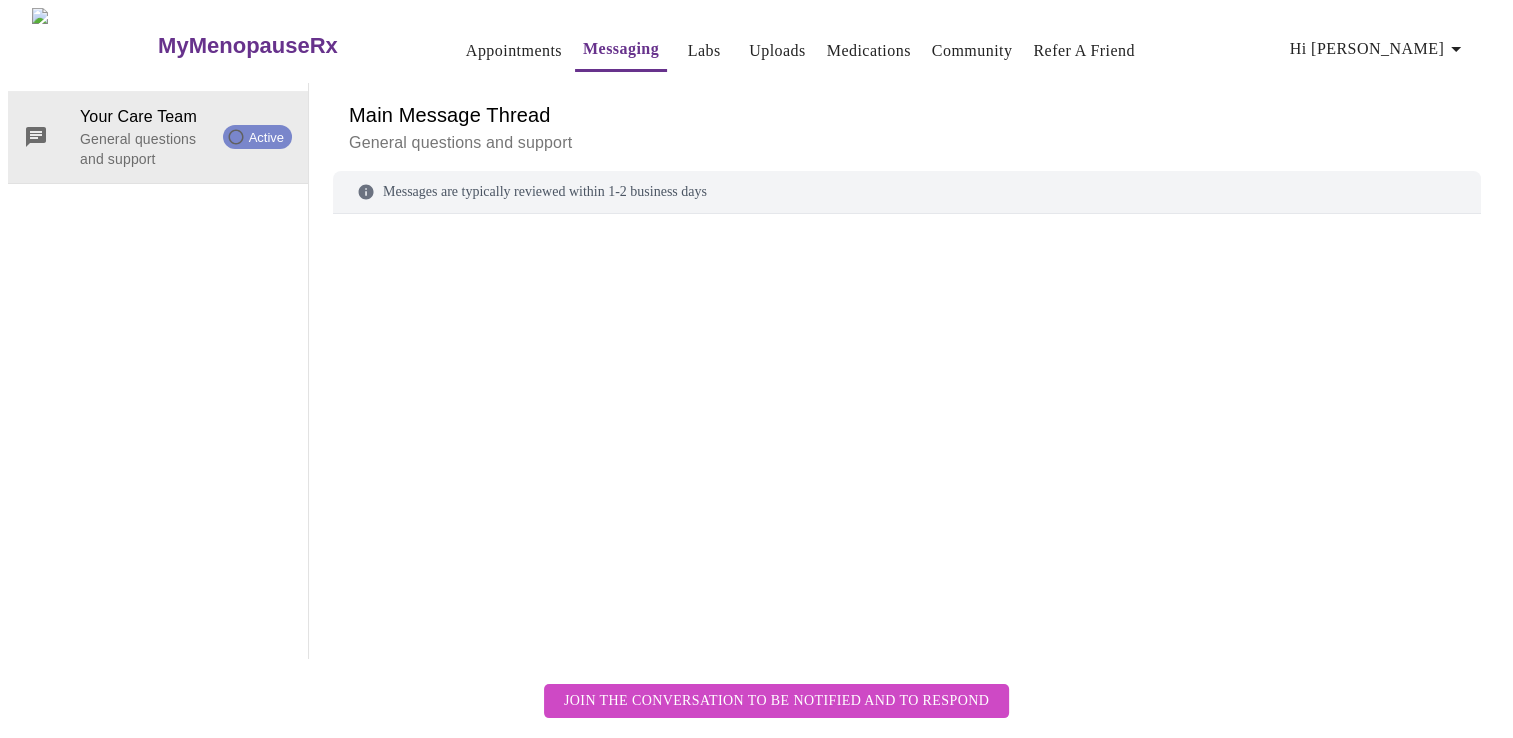 scroll, scrollTop: 75, scrollLeft: 0, axis: vertical 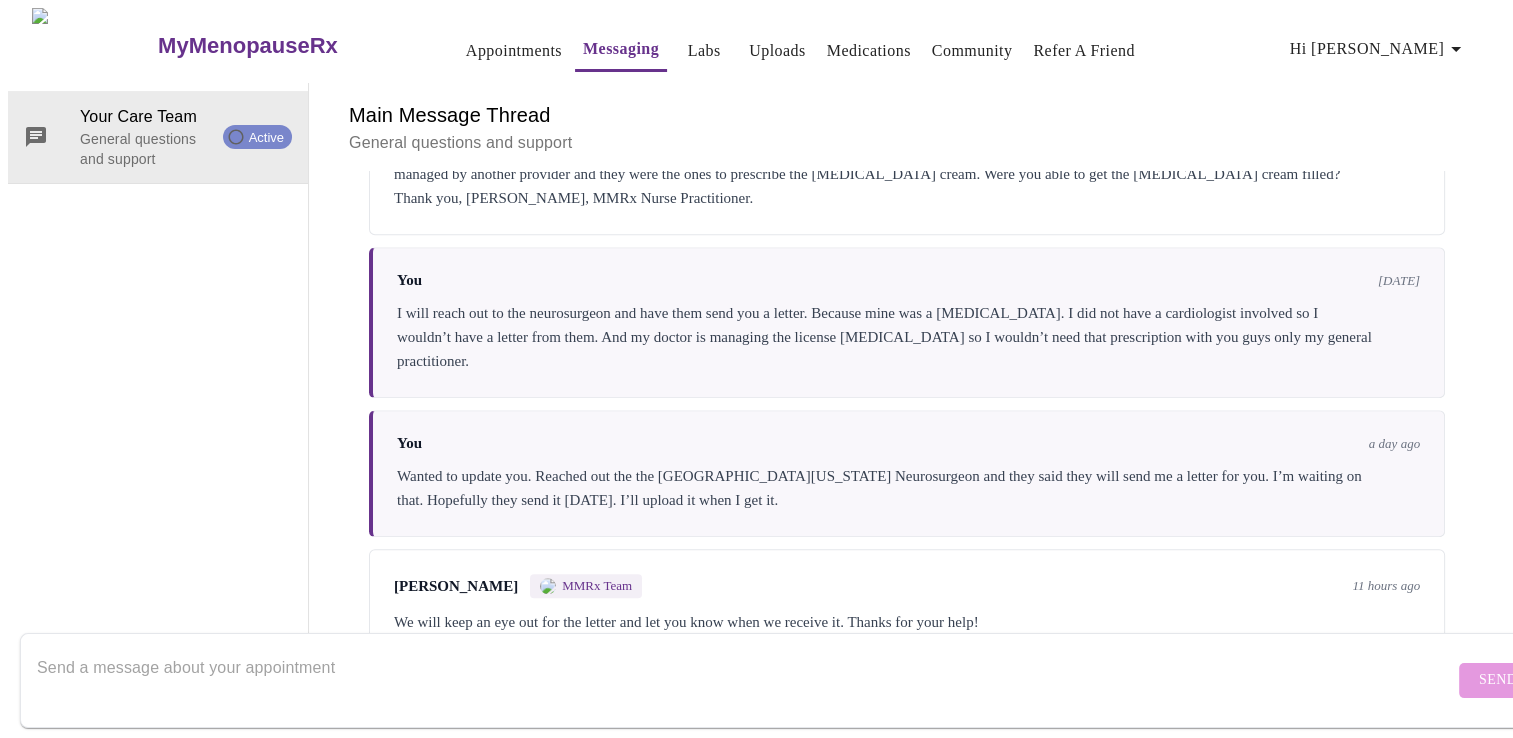 click at bounding box center (745, 680) 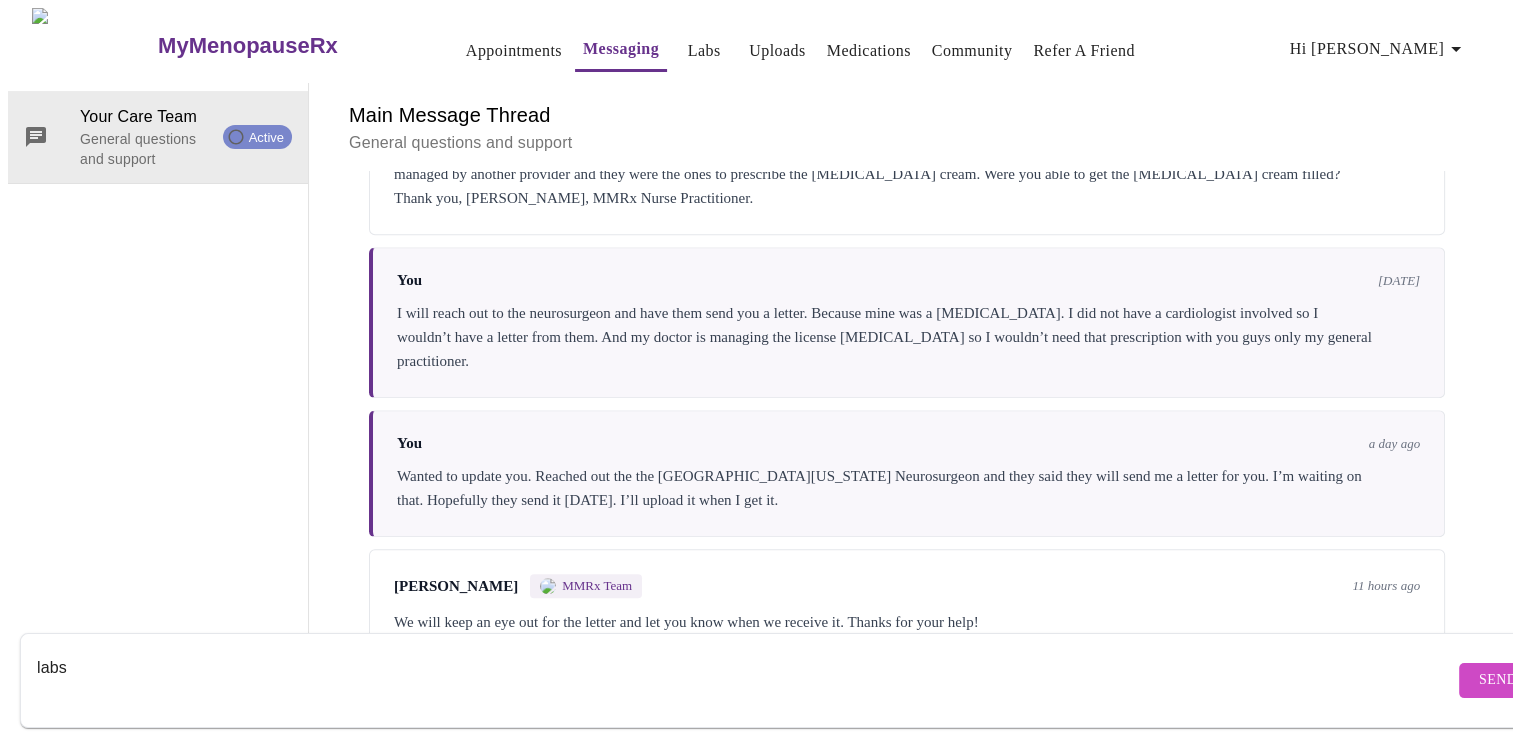 click on "labs" at bounding box center (745, 680) 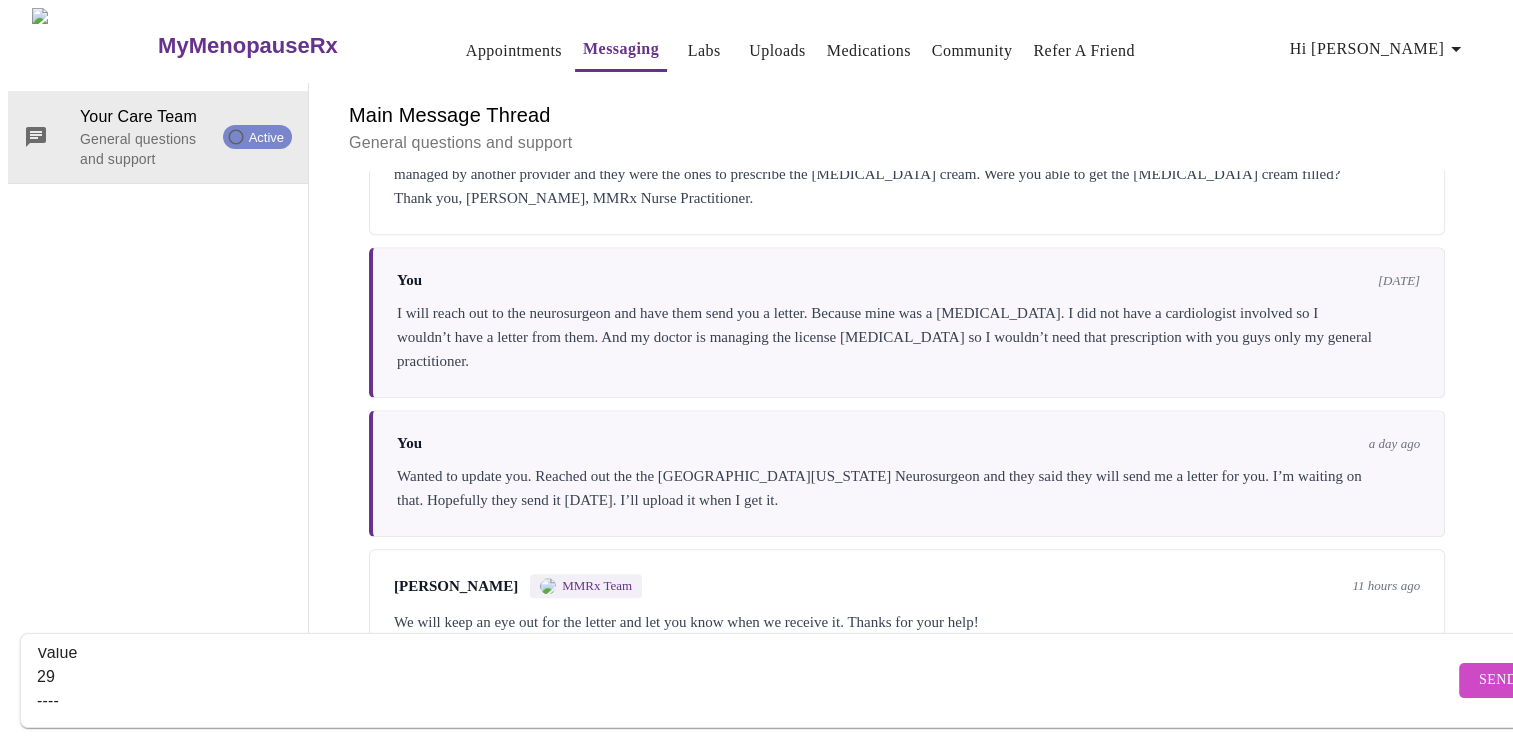 scroll, scrollTop: 68, scrollLeft: 0, axis: vertical 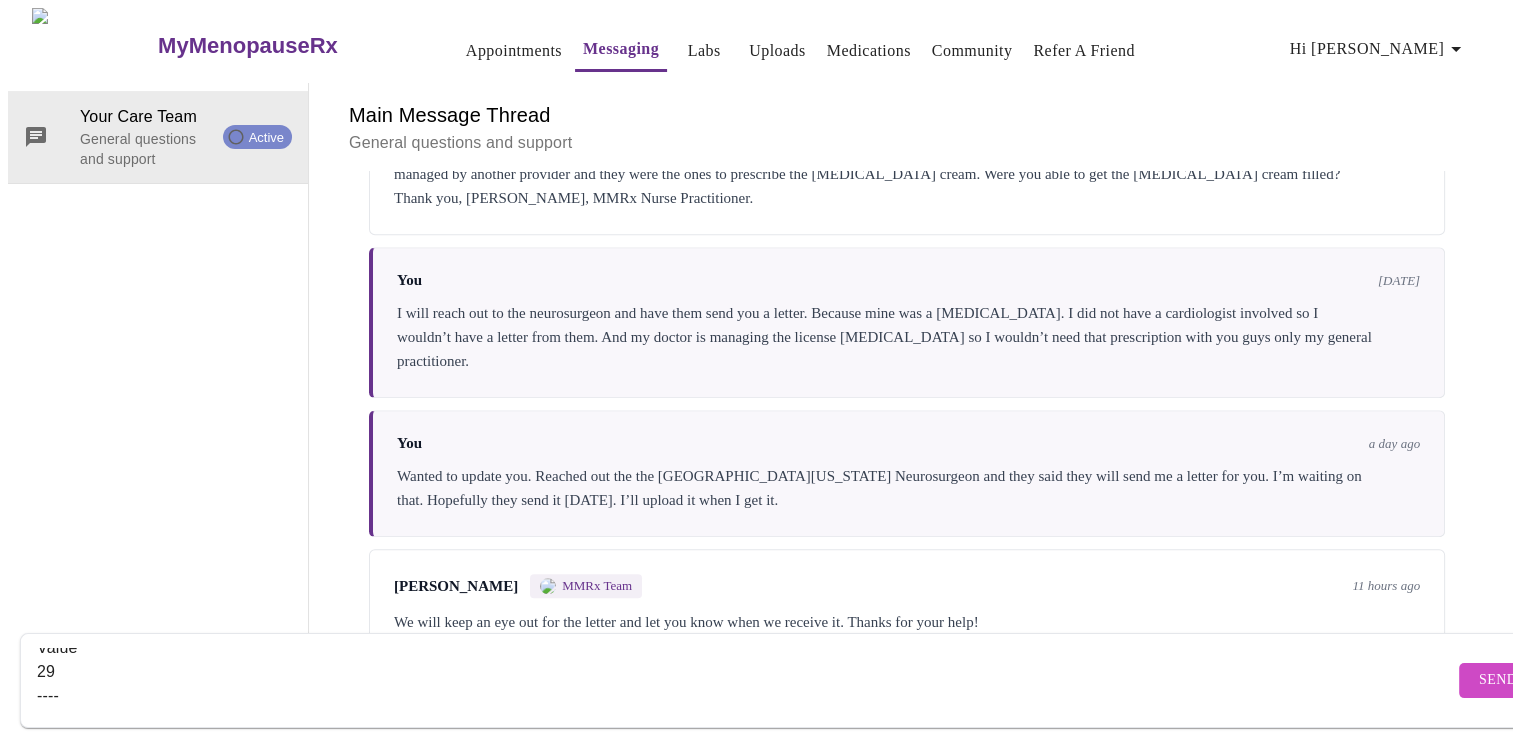 click on "labs
Normal value: <75 ng/dL
Value
29
----
TANNER STAGE 1 <17 ng/dL
TANNER STAGE 2 <39 ng/dL
TANNER STAGE 3 <60 ng/dL
TANNER STAGE 4 <63 nG/dL
TANNER STAGE 5 <60 ng/dL
Test performed at St. Luke's Hospital, 1026 A Ave NE, Cedar Rapids, IA" at bounding box center (745, 680) 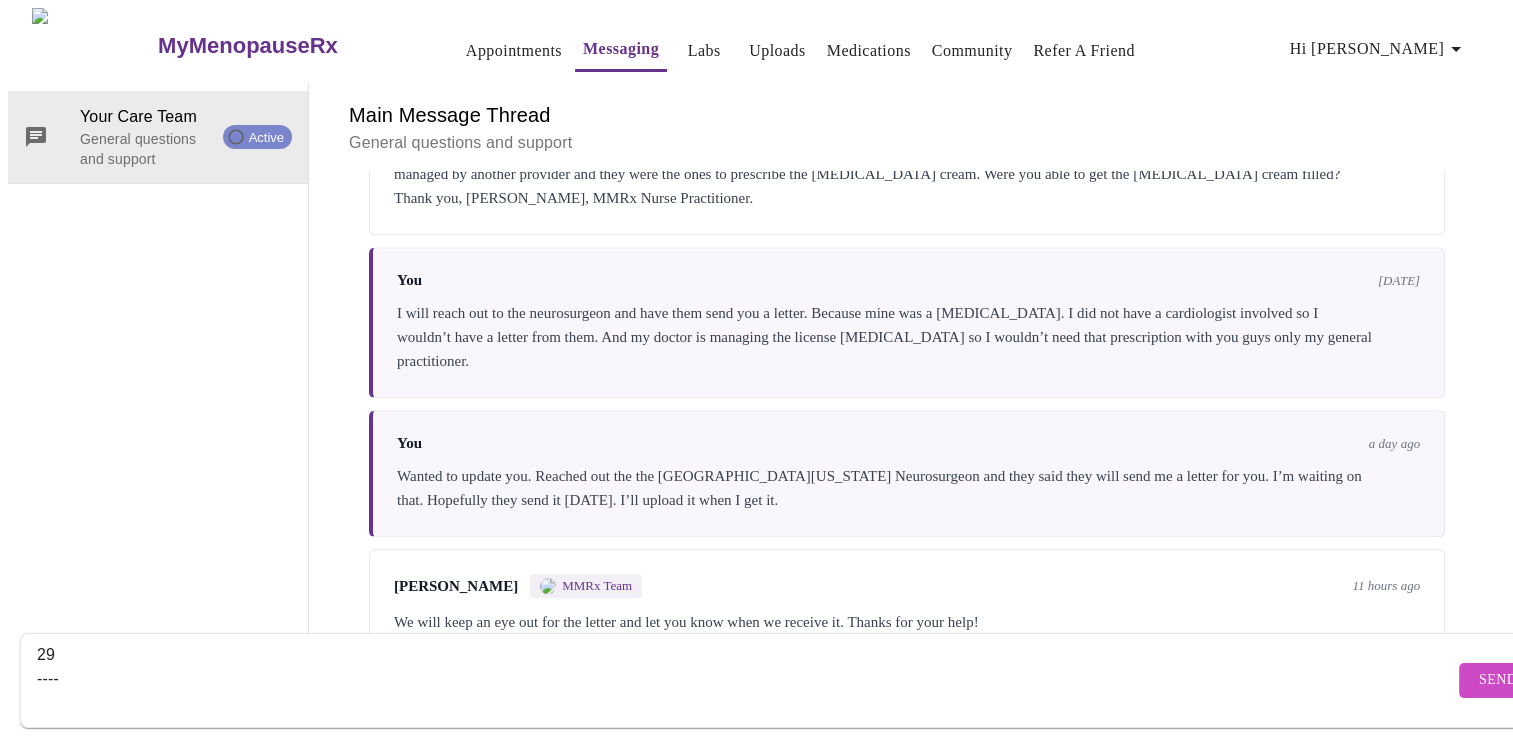 scroll, scrollTop: 109, scrollLeft: 0, axis: vertical 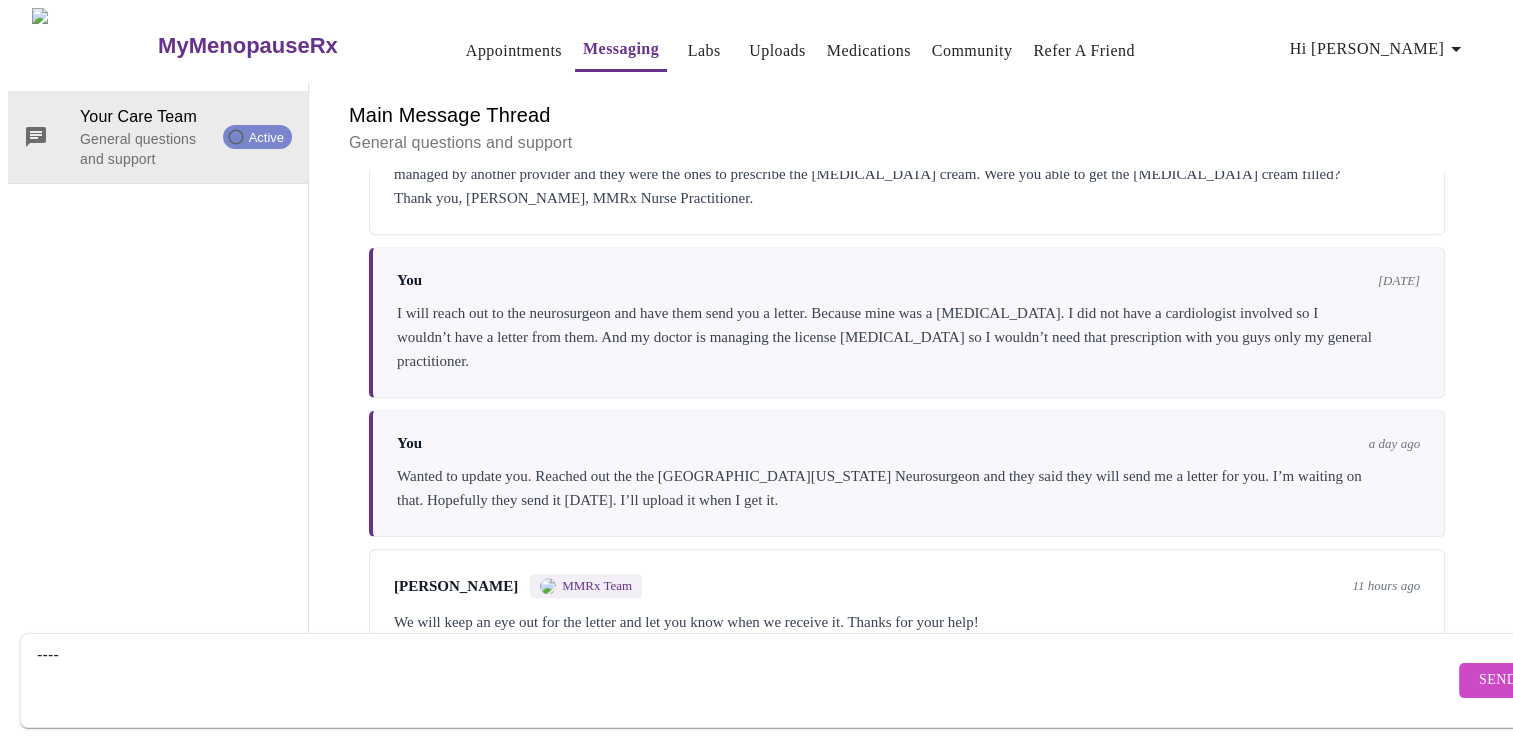 paste on "FSH
View trends
m[IU]/mL
Value
136.0
----
----
REFERENCE RANGE
Female Menstruating
Follicular phase 3.5-12.5 m[IU]/mL
Ovulation phase 4.7-21.5 m[IU]/mL
Luteal phase 1.7-7.7 m[IU]/mL
Post menopause 23.8-134.8 m[IU]/mL
----
REFERENCE RANGE
MALES:
1 - 3 years 0.2-1.5 mIU/mL
4 - 8 years 0.5-1.6 mIU/mL
Tanner I 0.7-3.1 mIU/mL
Tanner II 1.1-6.9 mIU/mL
Tanner III 1.8-6.2 mIU/mL
Tanner IV 1.8-4.8 mIU/mL
Tanner V 1.4-6.8 mIU/mL
FEMALES:
1 - 3 years 1.2-5.7 mIU/mL
4 - 8 years 0.8-3.0 mIU/mL
Tanner I 0.5-5.1 mIU/mL
Tanner II 2.4-8.7 mIU/mL
Tanner III 3.8-8.1 mIU/mL
Tanner IV 1.1-9.6 mIU/mL
Tanner V 2.0-7.6 mIU/mL
Test performed at St. Luke's Hospital, 1026 A Ave NE, Cedar Rapids, IA
Additional information" 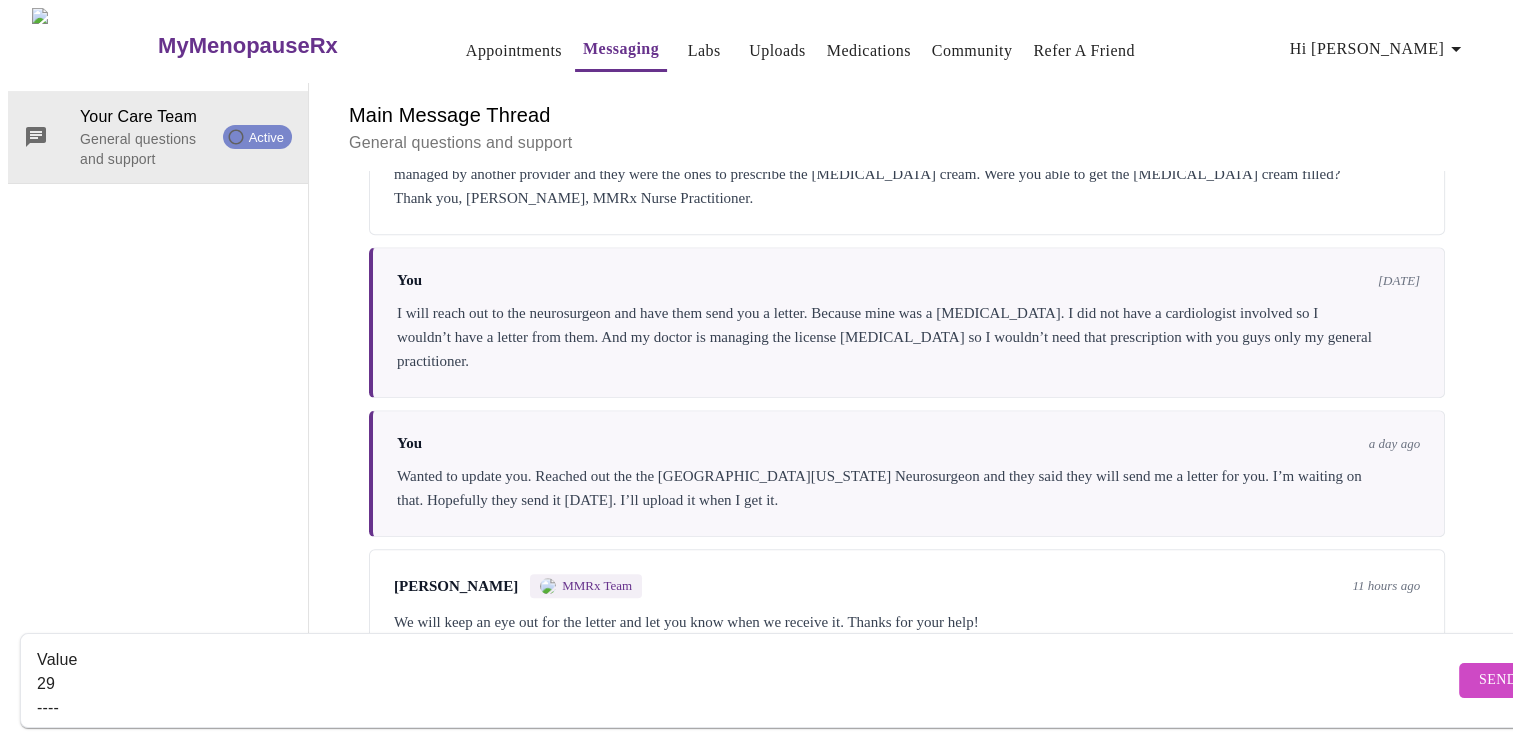 scroll, scrollTop: 50, scrollLeft: 0, axis: vertical 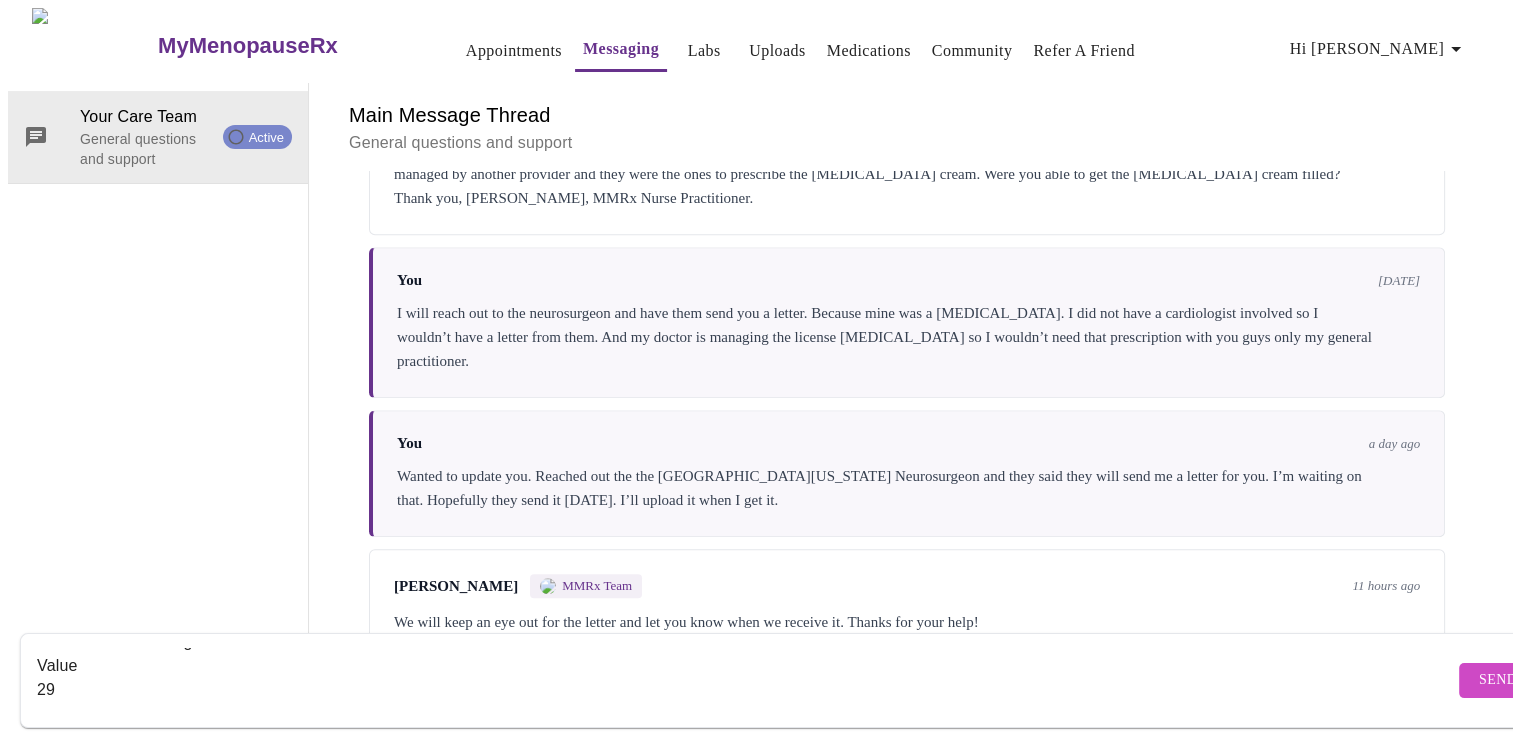 type on "labs
Normal value: <75 ng/dL
Value
29
----
FSH
View trends
m[IU]/mL
Value
136.0
----
----
REFERENCE RANGE
Female Menstruating
Follicular phase 3.5-12.5 m[IU]/mL
Ovulation phase 4.7-21.5 m[IU]/mL
Luteal phase 1.7-7.7 m[IU]/mL
Post menopause 23.8-134.8 m[IU]/mL
----
REFERENCE RANGE
MALES:
1 - 3 years 0.2-1.5 mIU/mL
4 - 8 years 0.5-1.6 mIU/mL
Tanner I 0.7-3.1 mIU/mL
Tanner II 1.1-6.9 mIU/mL
Tanner III 1.8-6.2 mIU/mL
Tanner IV 1.8-4.8 mIU/mL
Tanner V 1.4-6.8 mIU/mL
FEMALES:
1 - 3 years 1.2-5.7 mIU/mL
4 - 8 years 0.8-3.0 mIU/mL
Tanner I 0.5-5.1 mIU/mL
Tanner II 2.4-8.7 mIU/mL
Tanner III 3.8-8.1 mIU/mL
Tanner IV 1.1-9.6 mIU/mL
Tanner V 2.0-7.6 mIU/mL
Test performed at St. Luke's Hospital, 1026 A Ave NE, Cedar Rapids, IA
Additional information
TANNER STAGE 1 <17 ng/dL
TANNER STAGE 2 <39 ng/dL
TANNER STAGE 3 <60 ng/dL
TANNER STAGE 4 <63 nG/dL
TANNER STAGE 5 <60 ng/dL
Test performed at St. Luke's Hospital, 1026 A Ave NE, Cedar Rapids, IA" 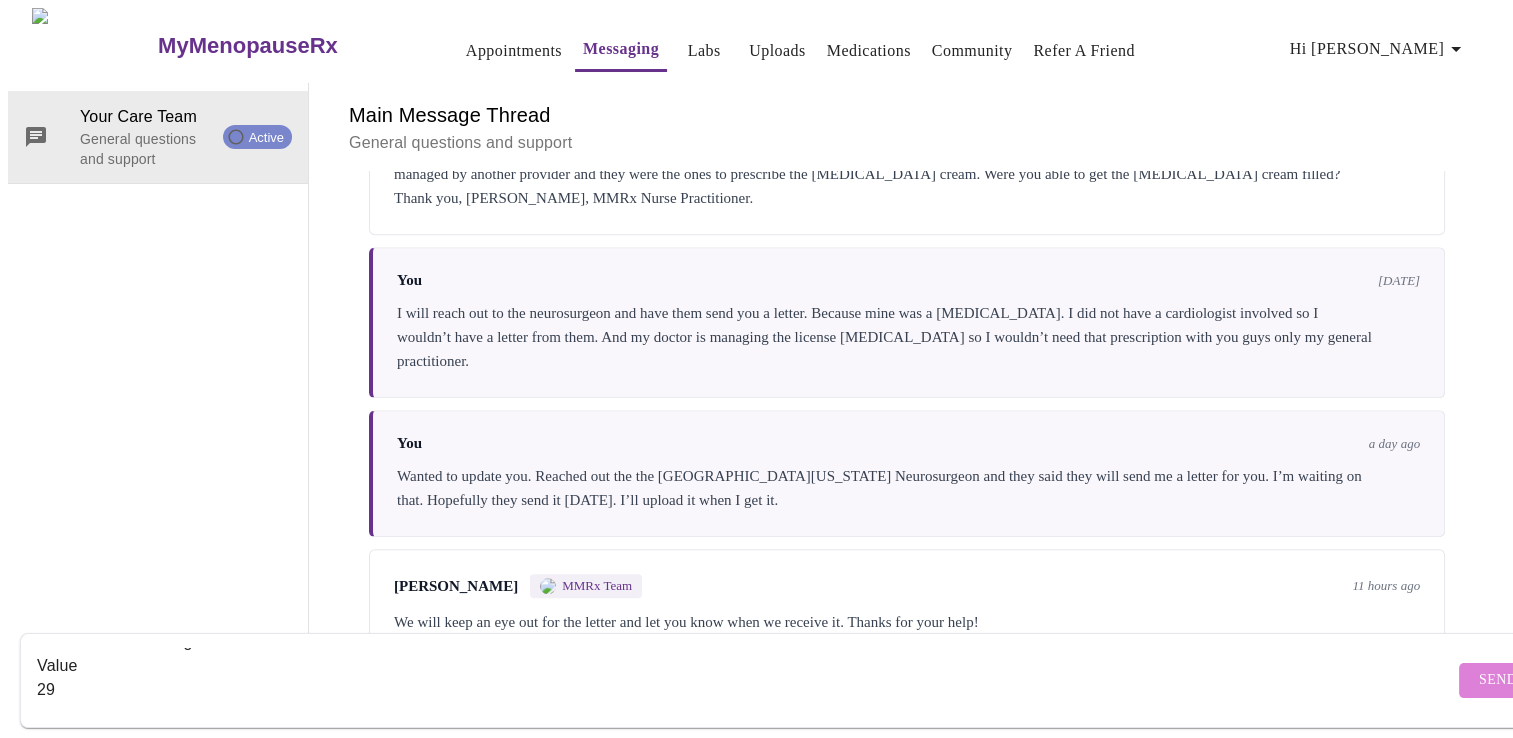 click on "Send" at bounding box center [1498, 680] 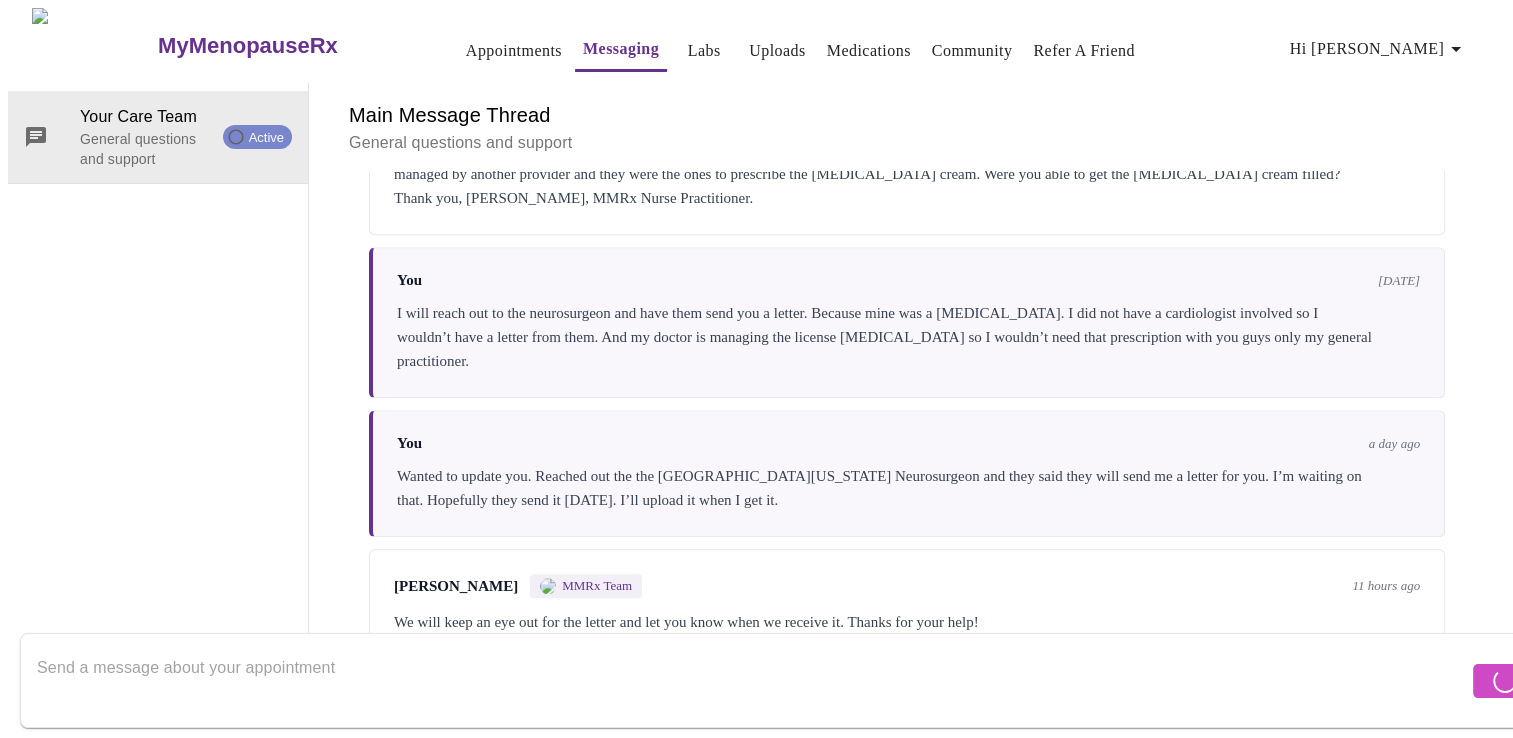 scroll, scrollTop: 0, scrollLeft: 0, axis: both 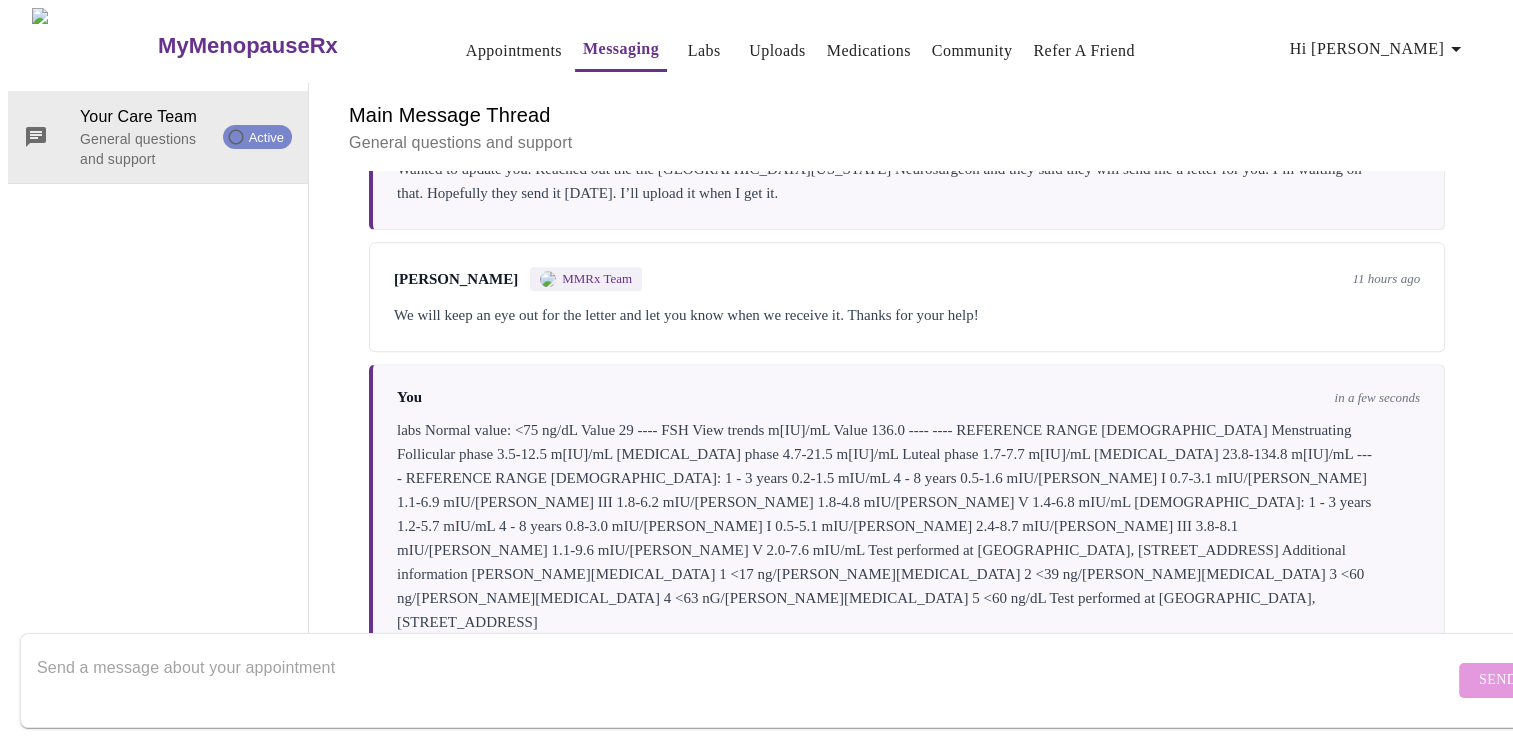 click at bounding box center [745, 680] 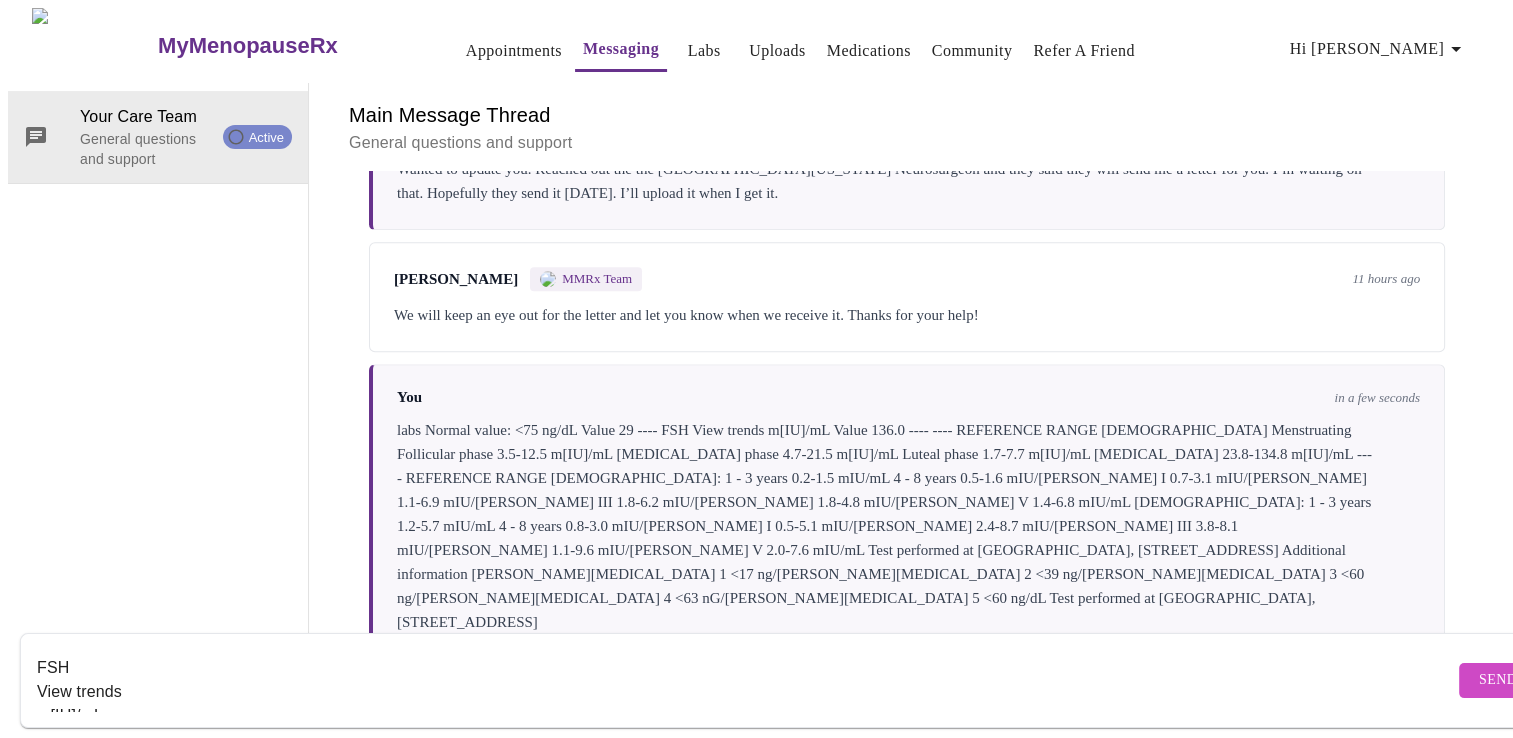 scroll, scrollTop: 781, scrollLeft: 0, axis: vertical 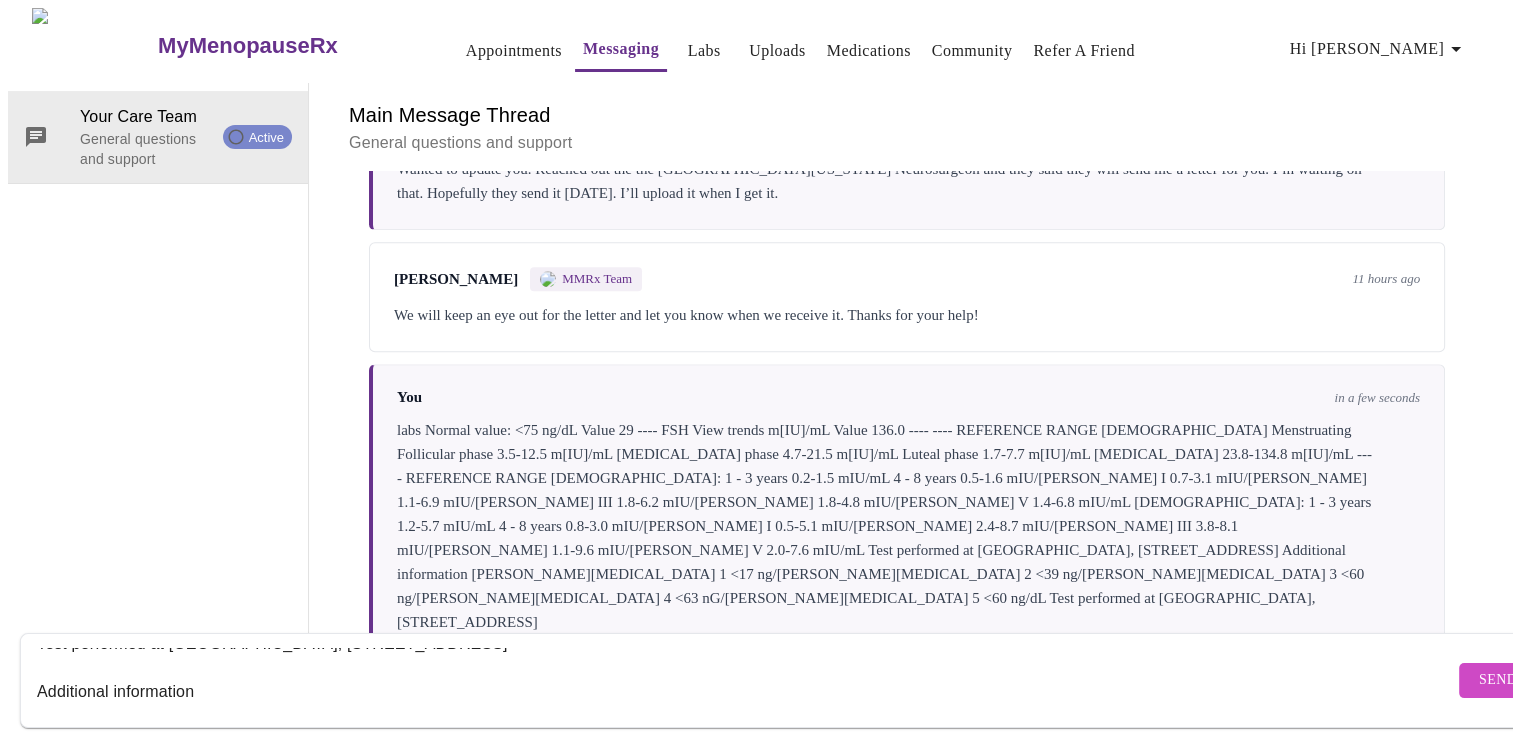 type on "FSH
View trends
m[IU]/mL
Value
136.0
----
----
REFERENCE RANGE
Female Menstruating
Follicular phase 3.5-12.5 m[IU]/mL
Ovulation phase 4.7-21.5 m[IU]/mL
Luteal phase 1.7-7.7 m[IU]/mL
Post menopause 23.8-134.8 m[IU]/mL
----
REFERENCE RANGE
MALES:
1 - 3 years 0.2-1.5 mIU/mL
4 - 8 years 0.5-1.6 mIU/mL
Tanner I 0.7-3.1 mIU/mL
Tanner II 1.1-6.9 mIU/mL
Tanner III 1.8-6.2 mIU/mL
Tanner IV 1.8-4.8 mIU/mL
Tanner V 1.4-6.8 mIU/mL
FEMALES:
1 - 3 years 1.2-5.7 mIU/mL
4 - 8 years 0.8-3.0 mIU/mL
Tanner I 0.5-5.1 mIU/mL
Tanner II 2.4-8.7 mIU/mL
Tanner III 3.8-8.1 mIU/mL
Tanner IV 1.1-9.6 mIU/mL
Tanner V 2.0-7.6 mIU/mL
Test performed at St. Luke's Hospital, 1026 A Ave NE, Cedar Rapids, IA
Additional information" 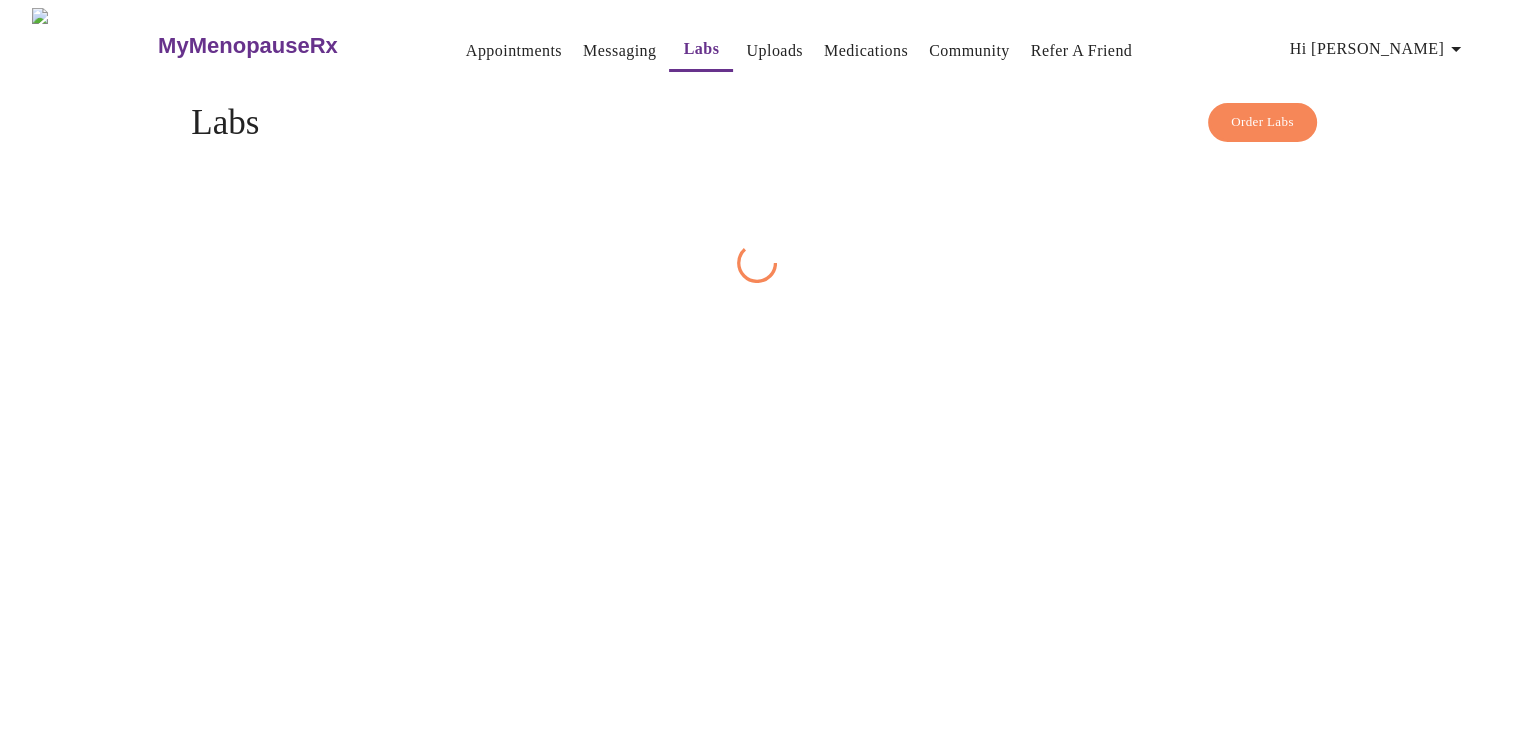 scroll, scrollTop: 0, scrollLeft: 0, axis: both 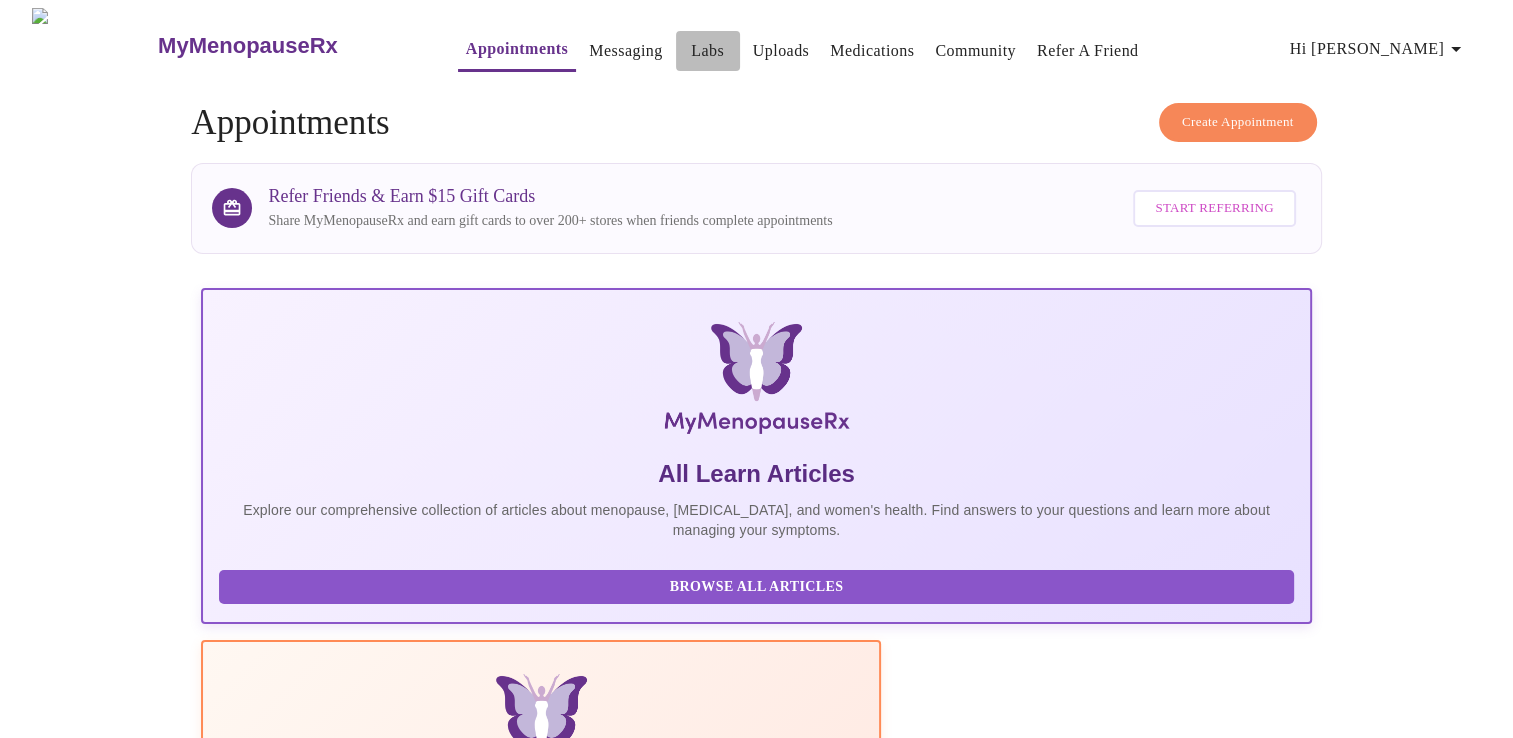 click on "Labs" at bounding box center (707, 51) 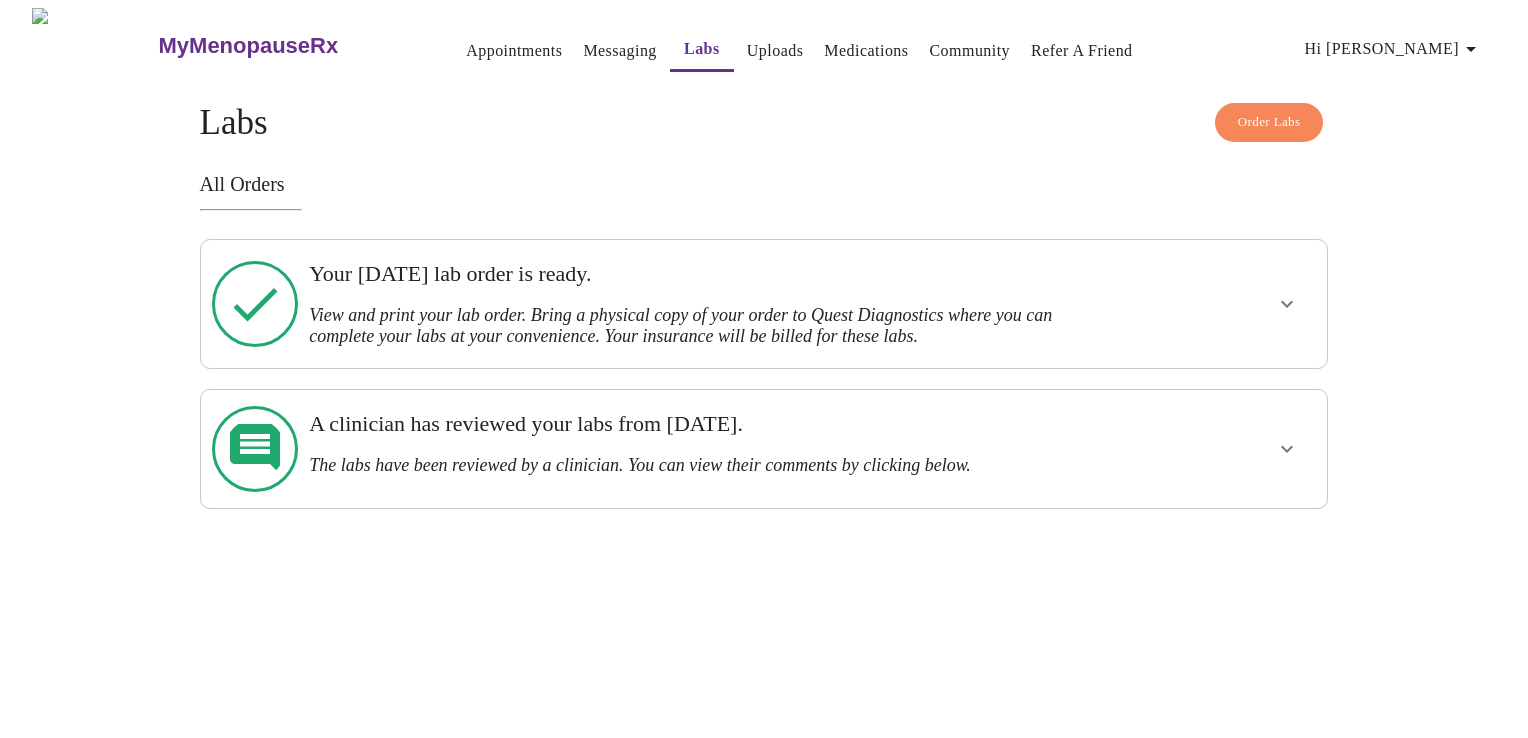 click on "Your [DATE] lab order is ready." at bounding box center (709, 274) 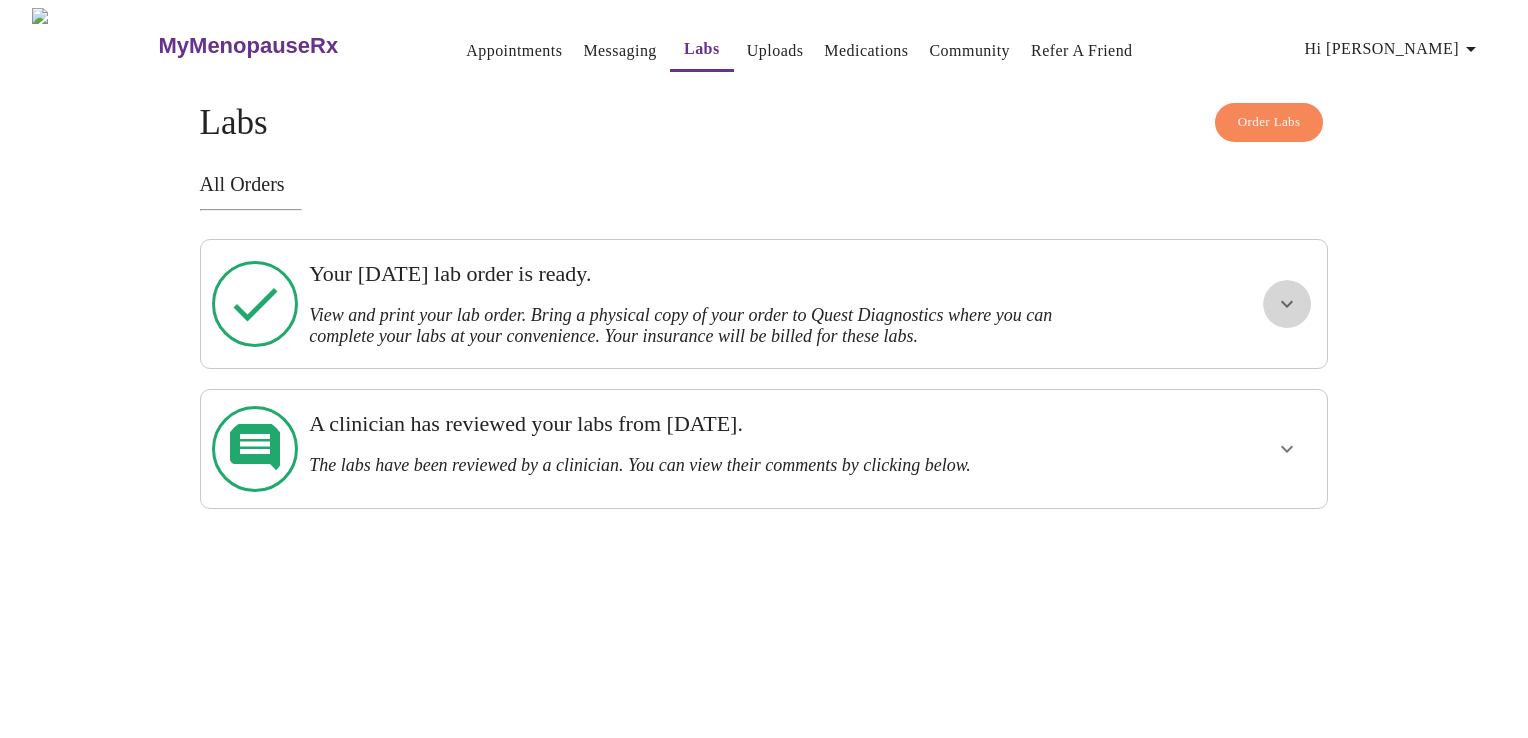 click at bounding box center [1287, 304] 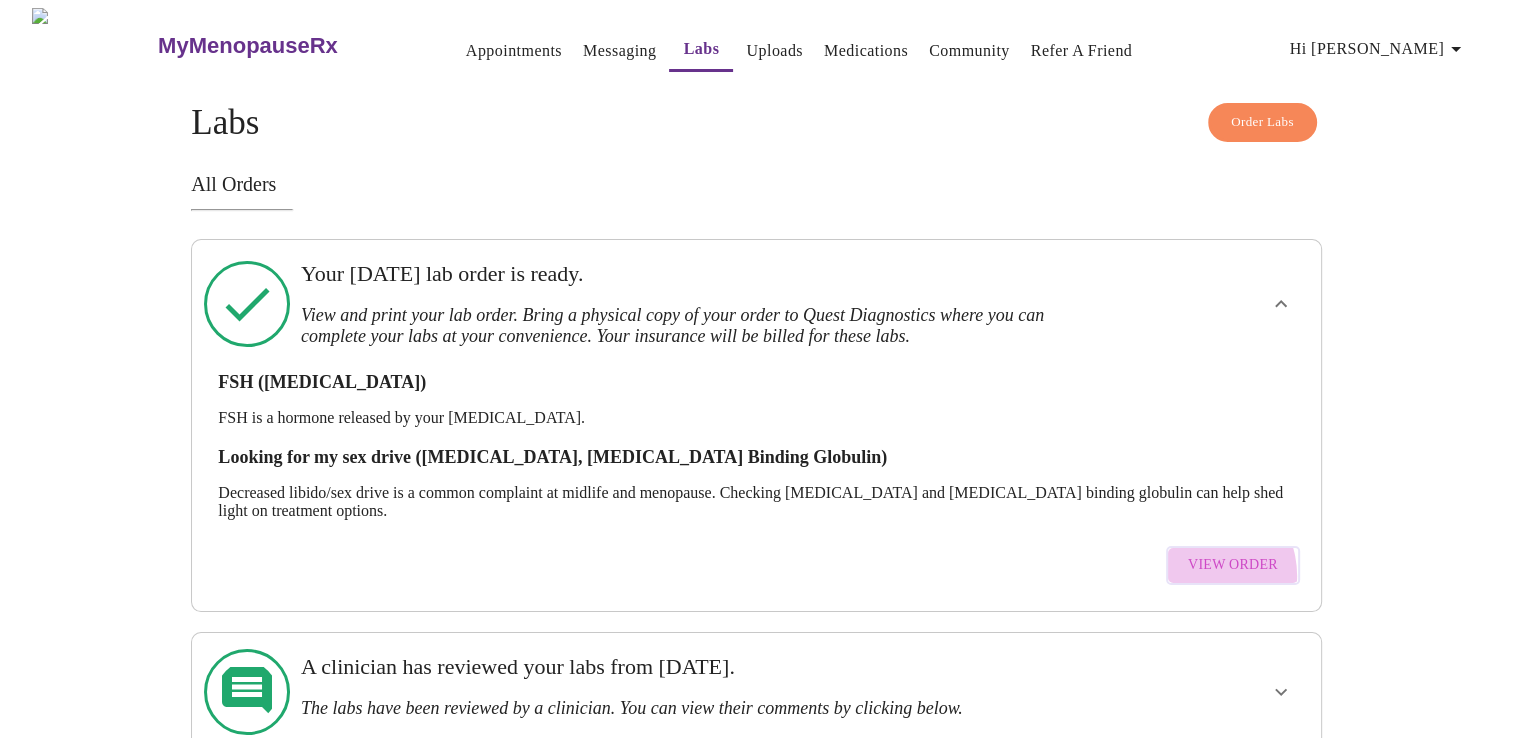 click on "View Order" at bounding box center [1233, 565] 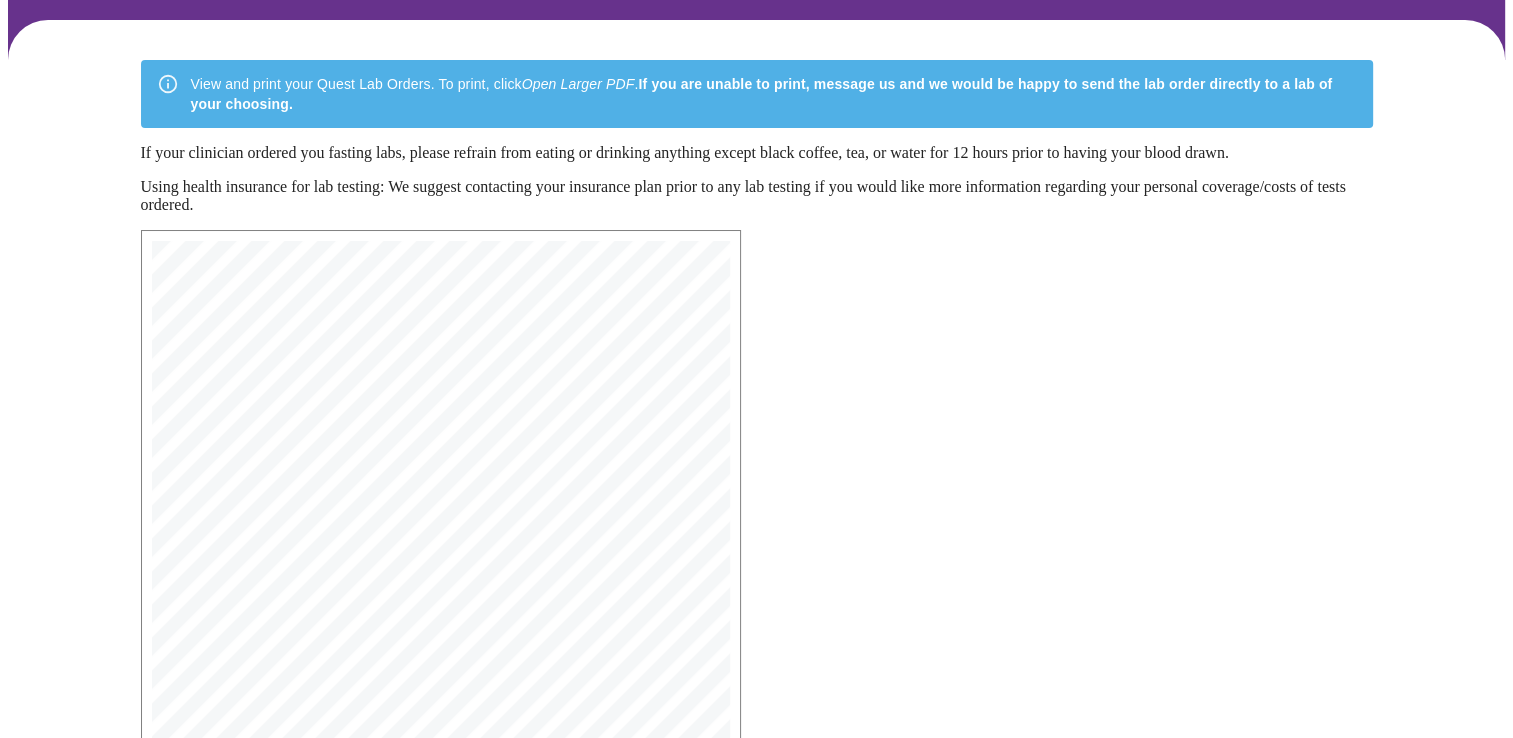 scroll, scrollTop: 128, scrollLeft: 0, axis: vertical 